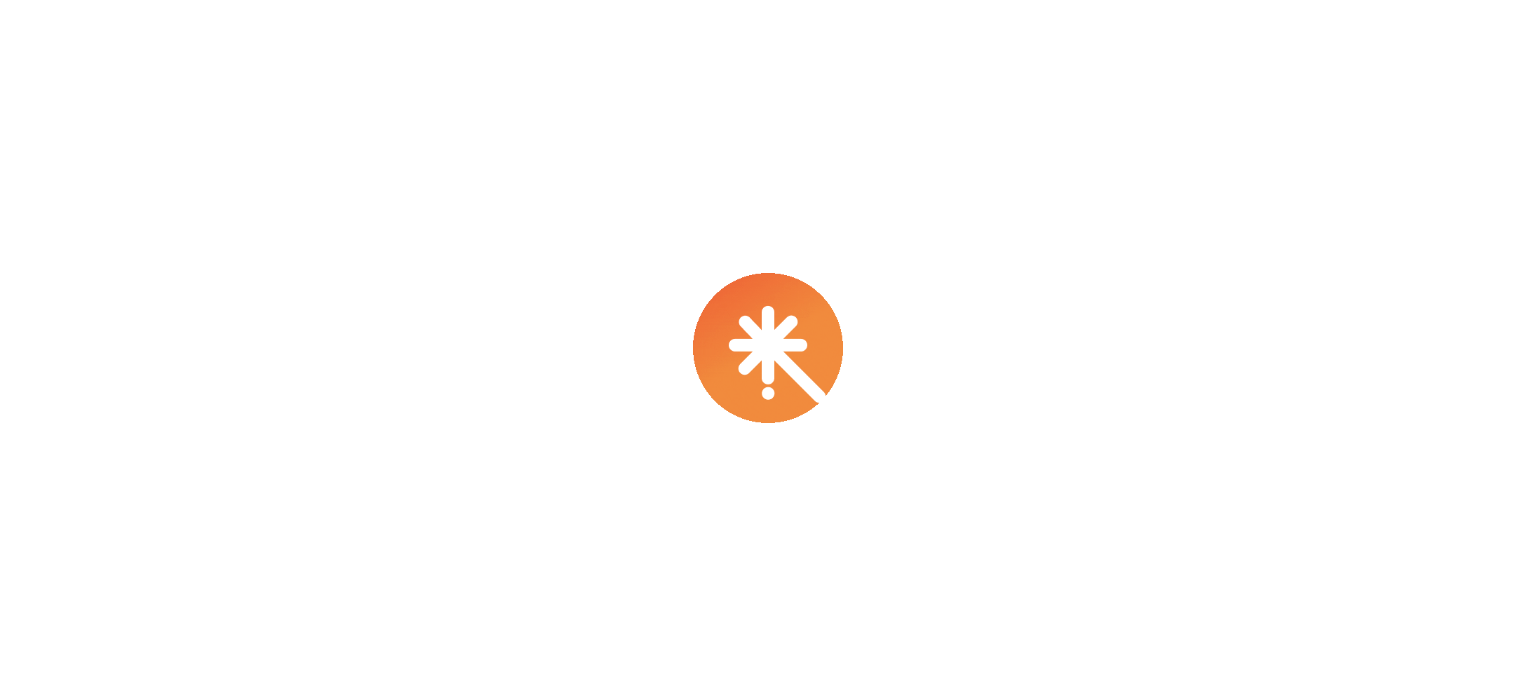 scroll, scrollTop: 0, scrollLeft: 0, axis: both 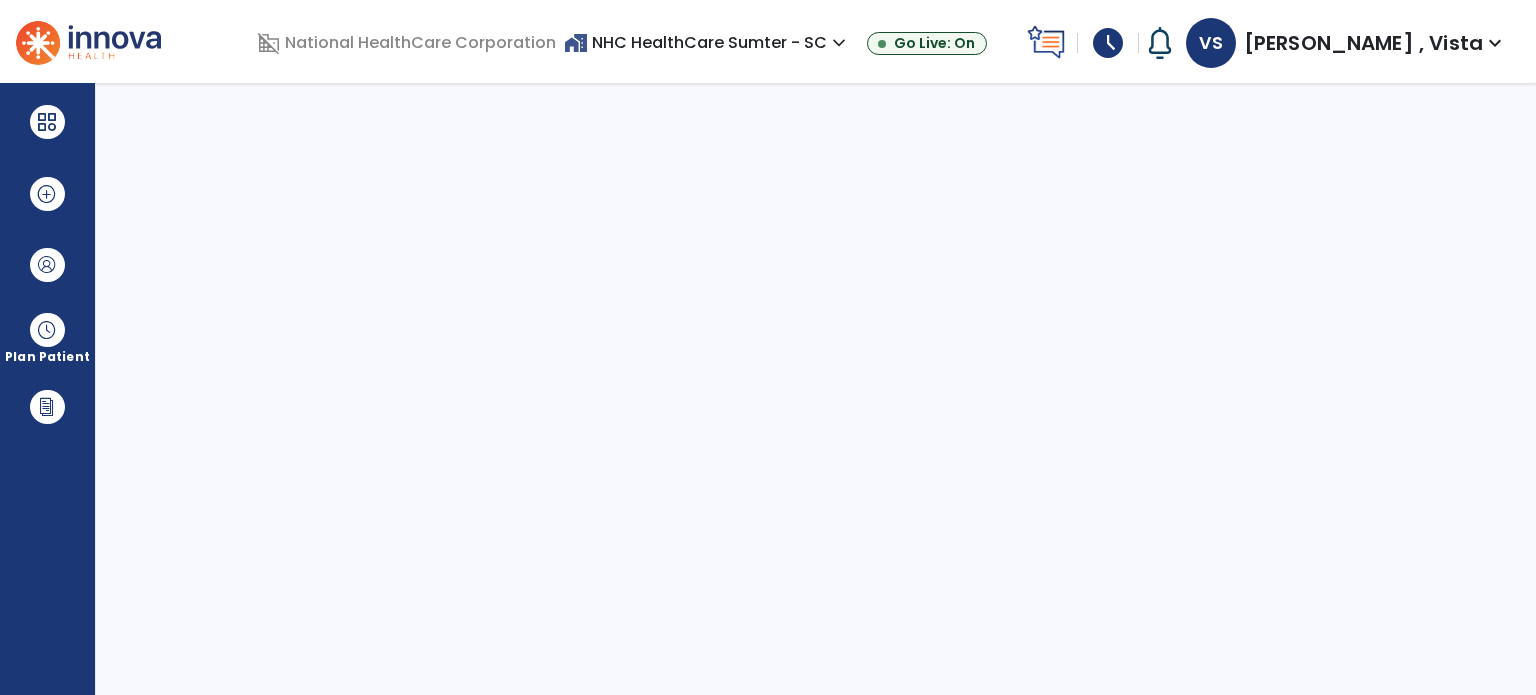 select on "****" 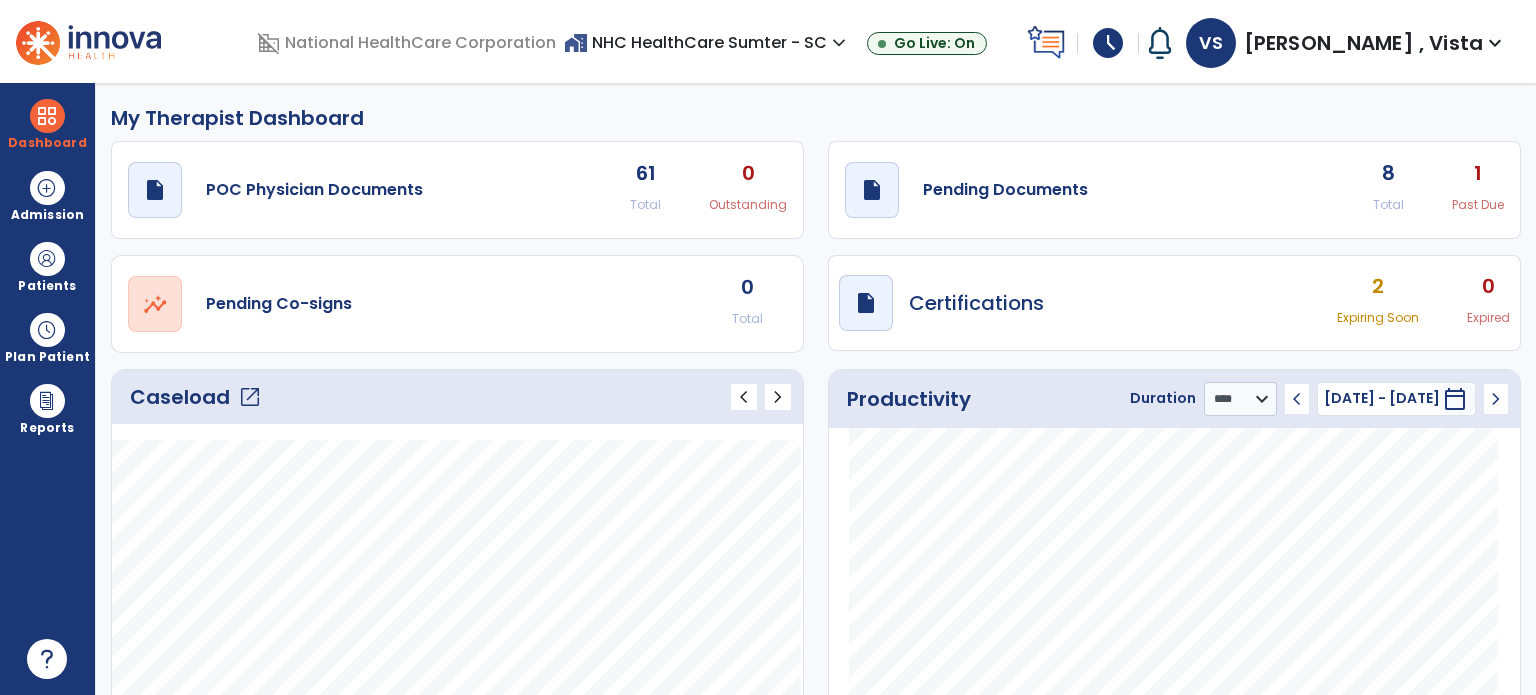 click on "1" 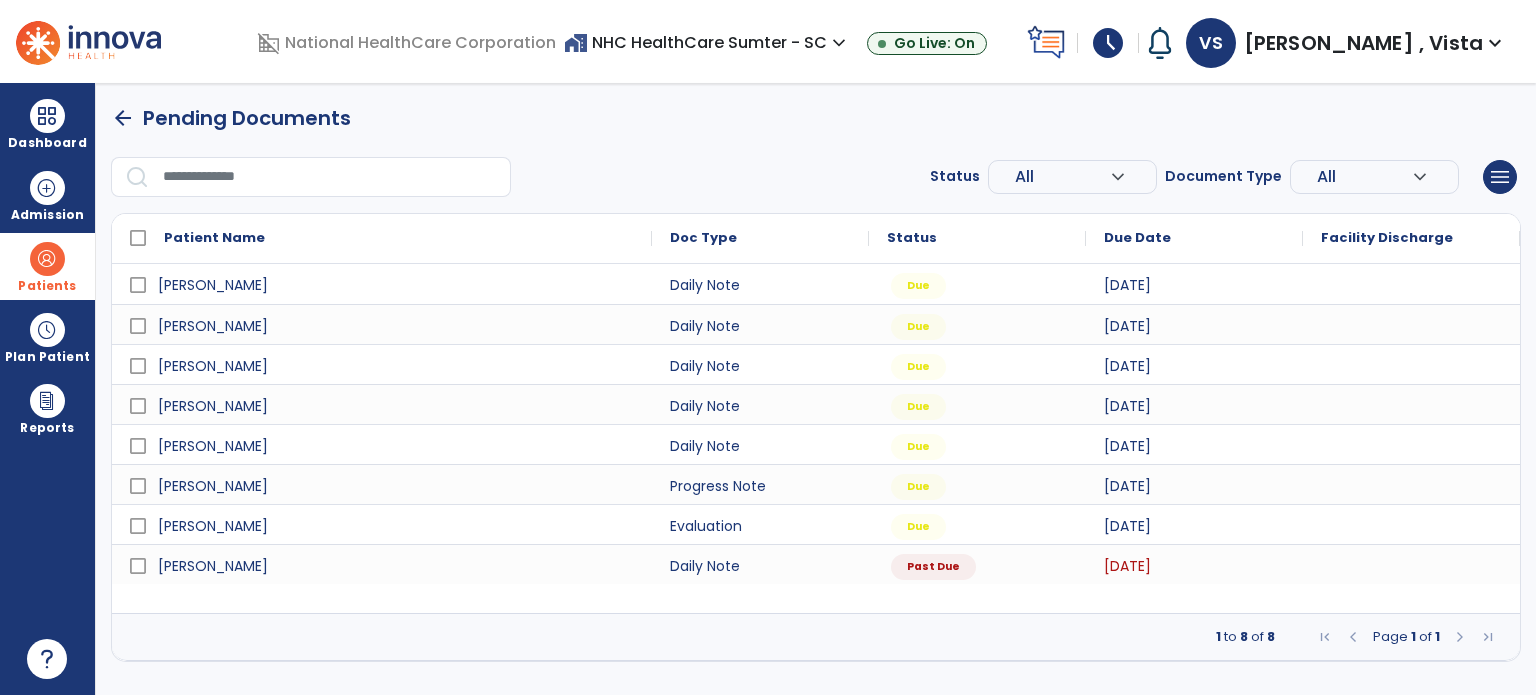 click at bounding box center [47, 259] 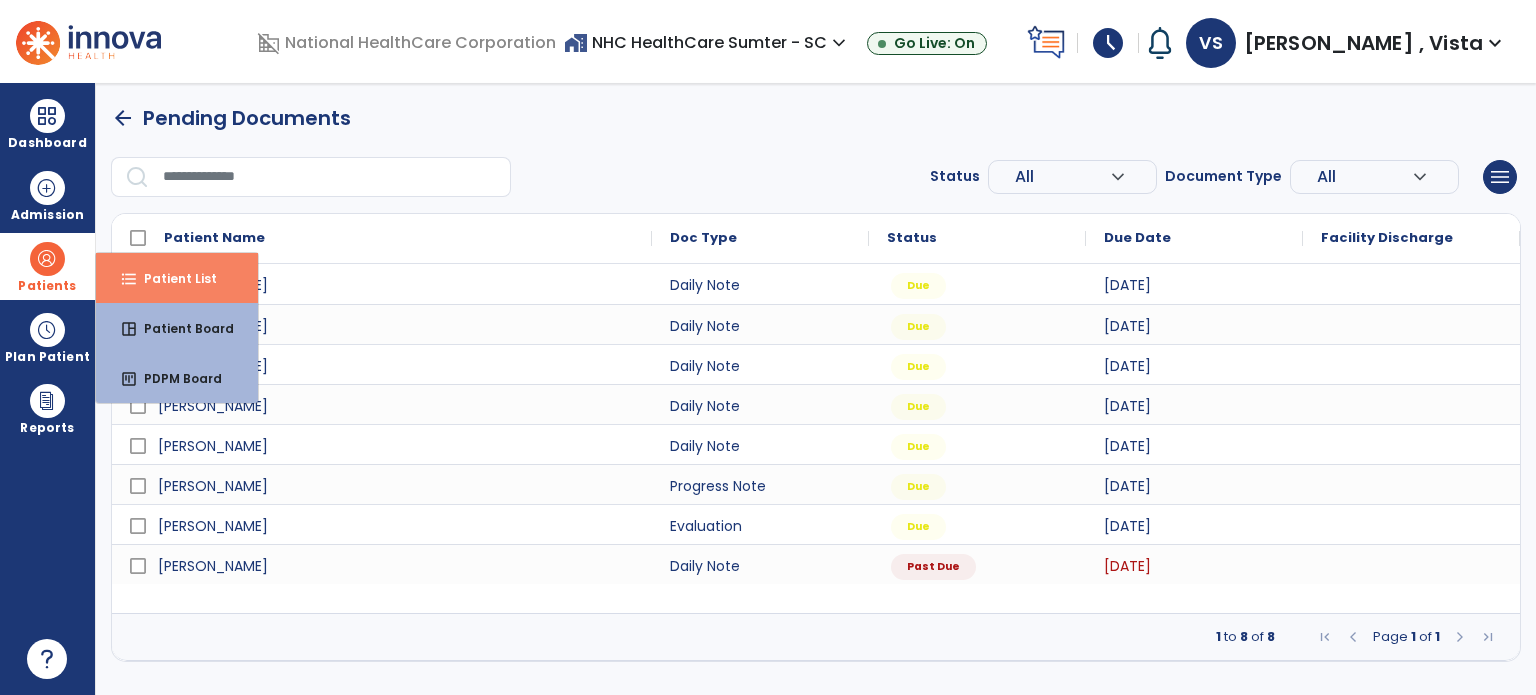click on "Patient List" at bounding box center (172, 278) 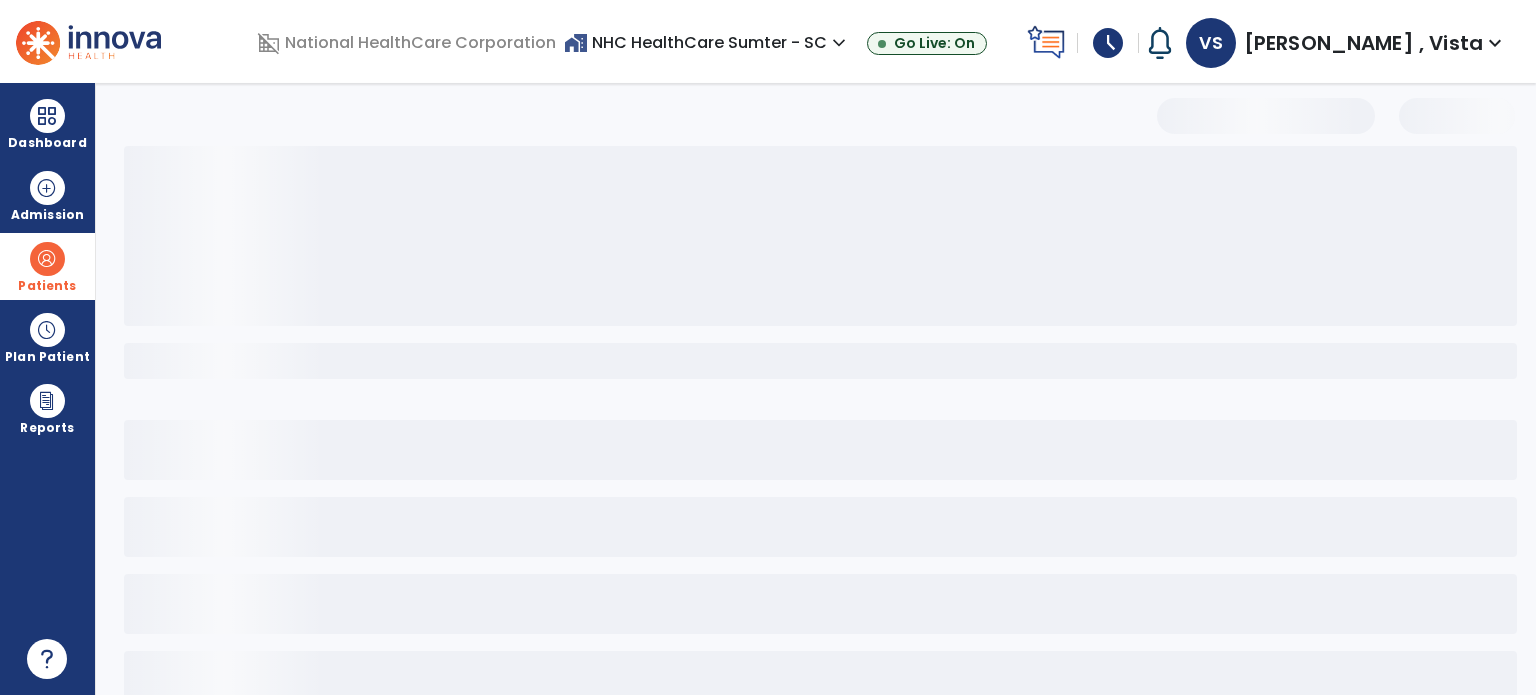 select on "***" 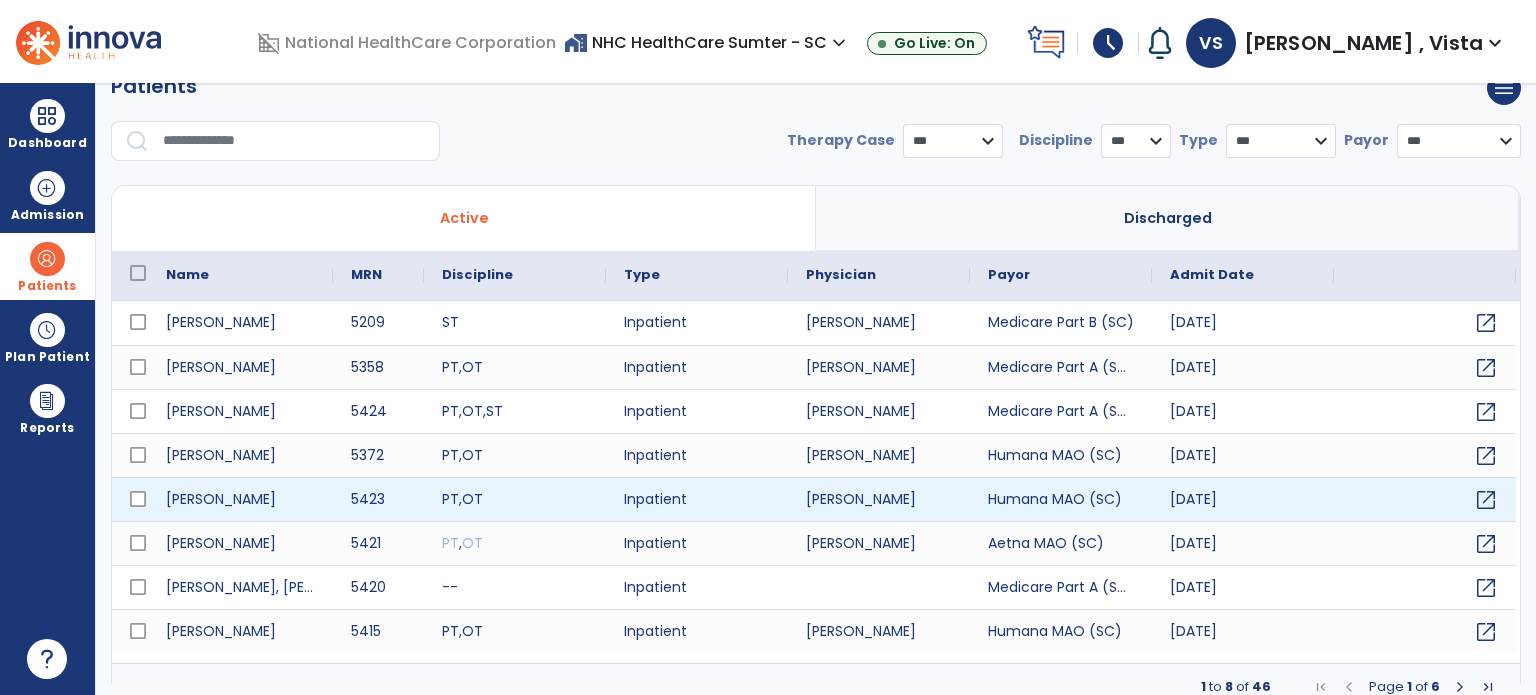 scroll, scrollTop: 46, scrollLeft: 0, axis: vertical 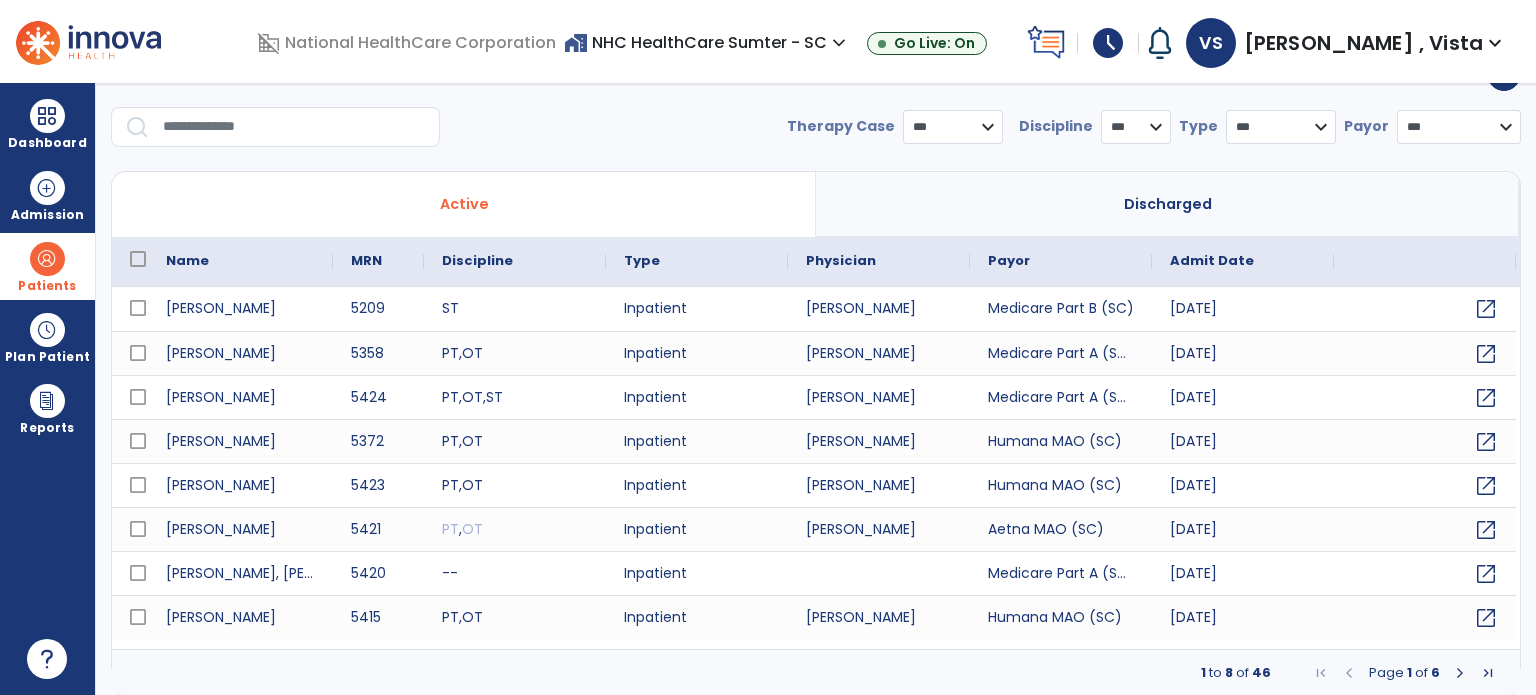 click at bounding box center [294, 127] 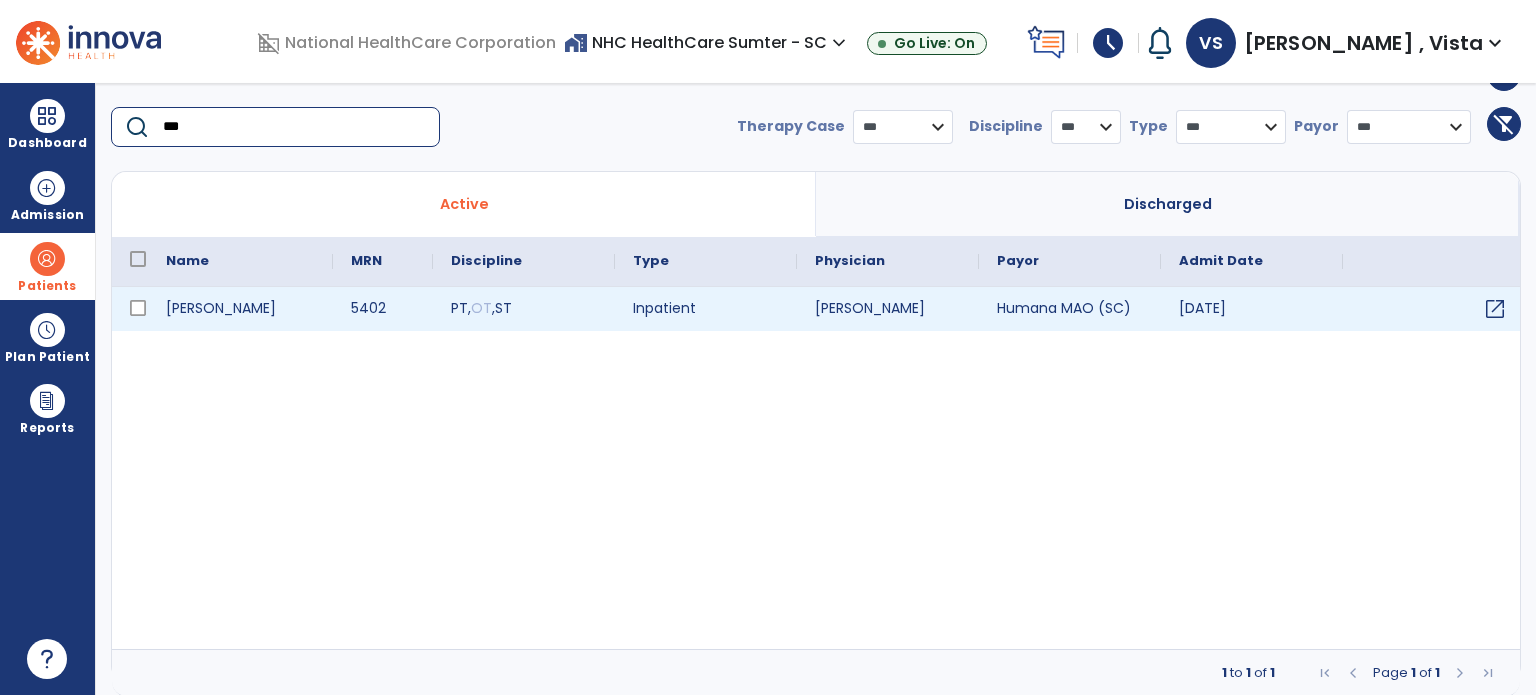 type on "***" 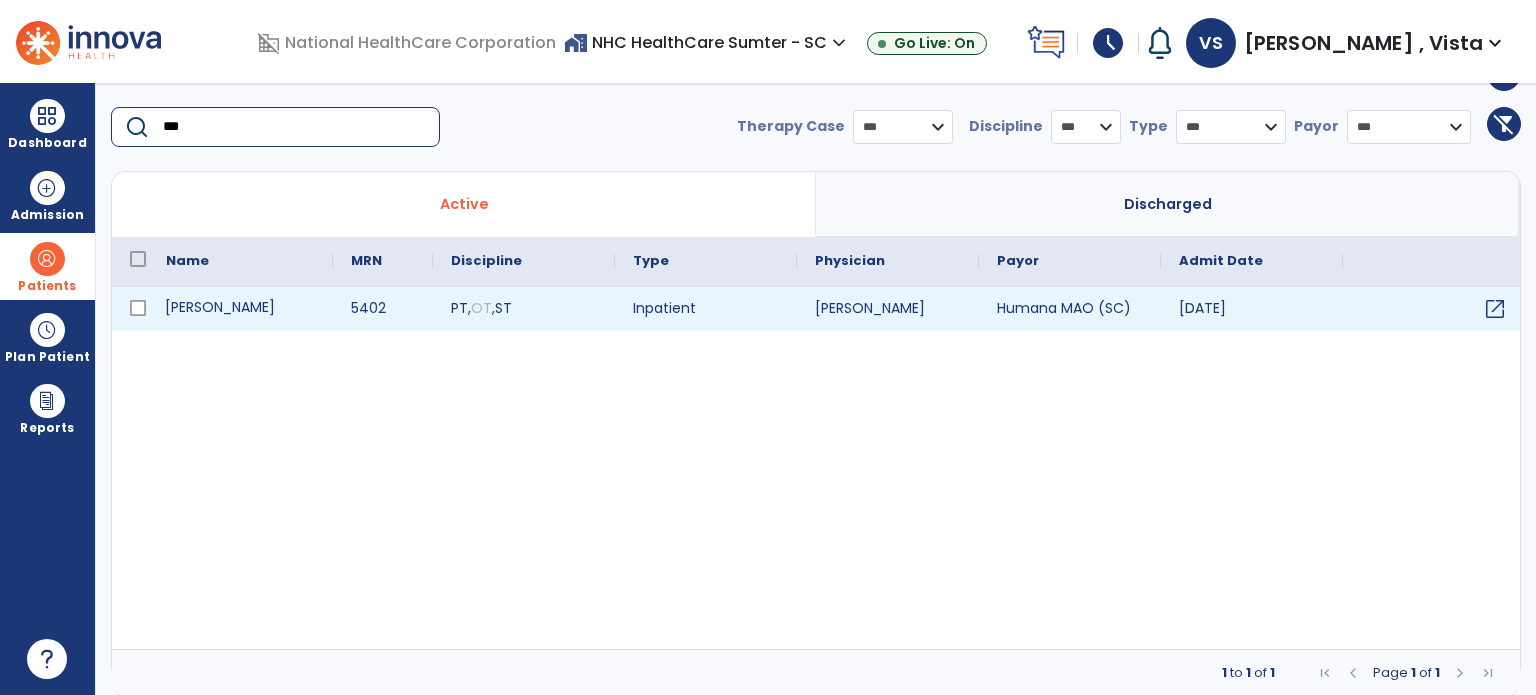 click on "[PERSON_NAME]" at bounding box center (240, 309) 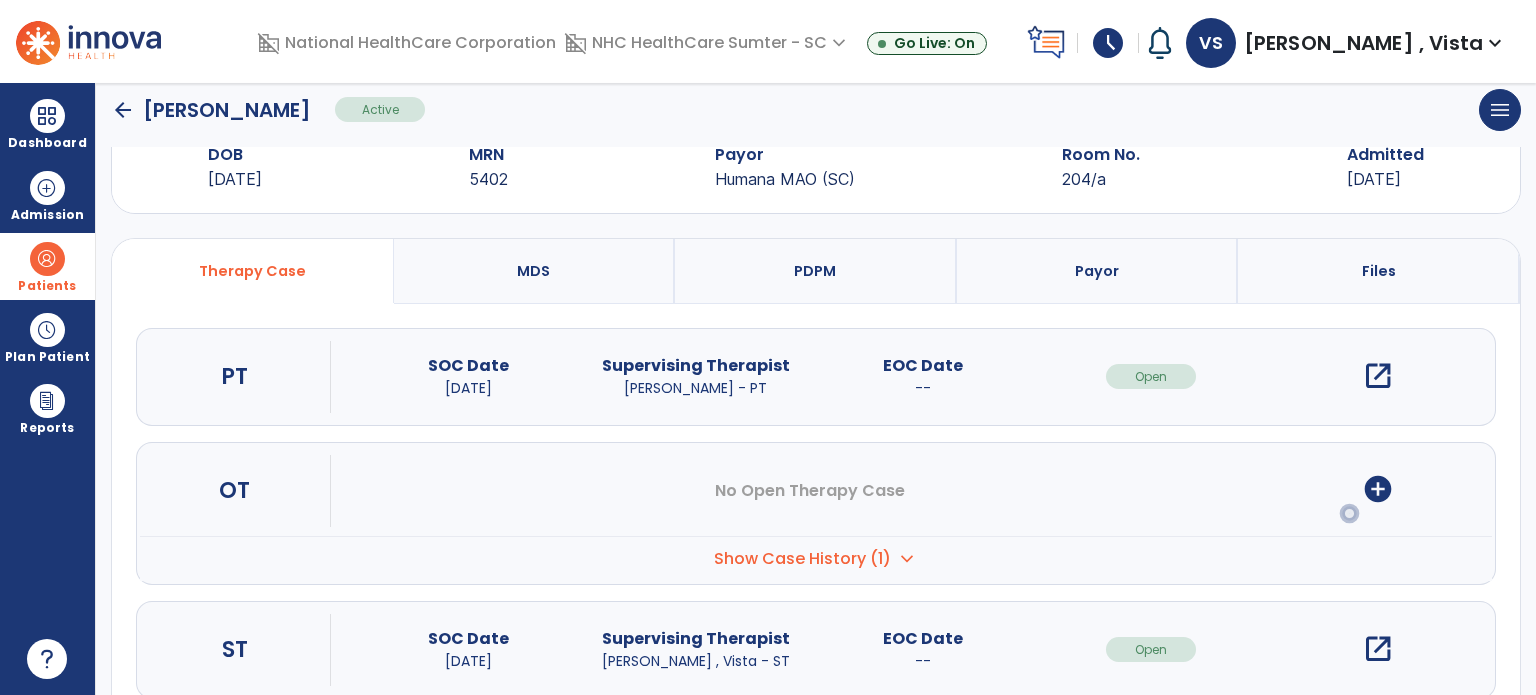 scroll, scrollTop: 107, scrollLeft: 0, axis: vertical 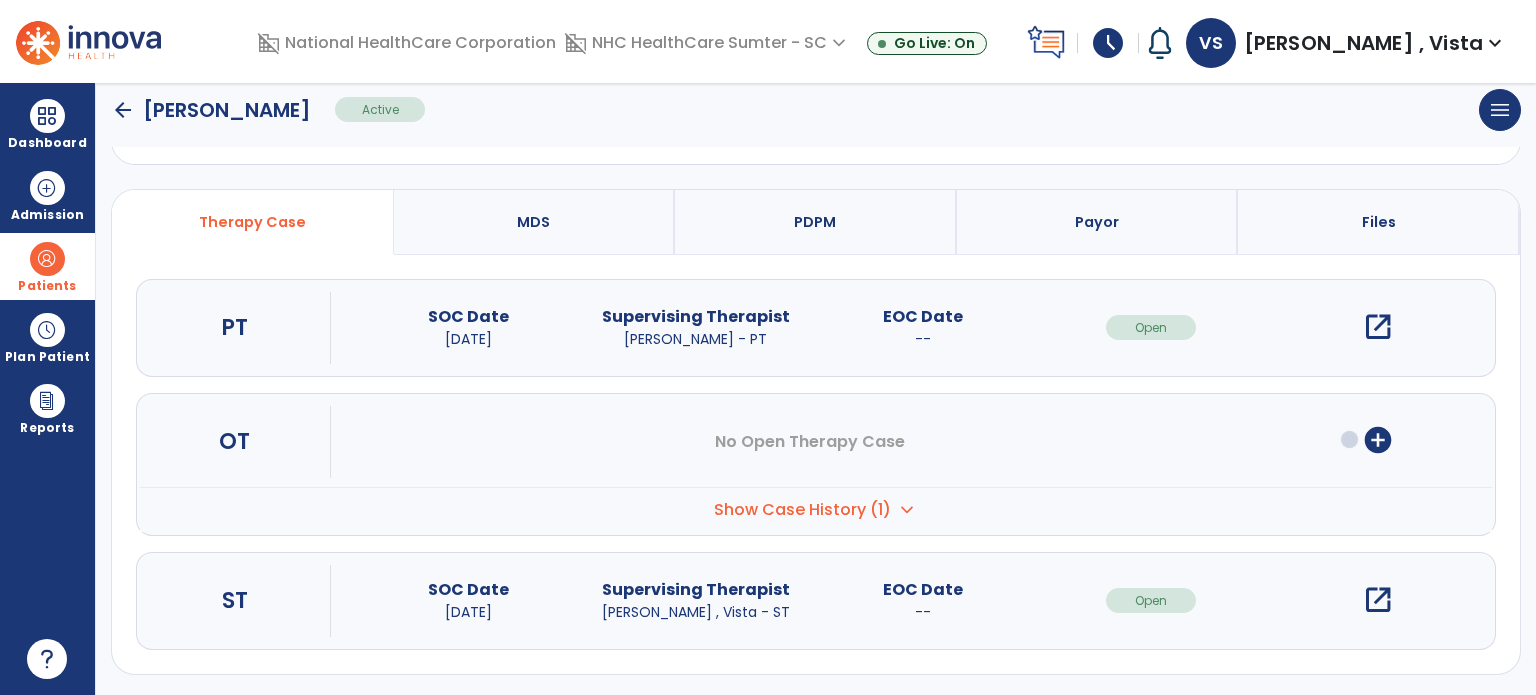 click on "open_in_new" at bounding box center [1378, 600] 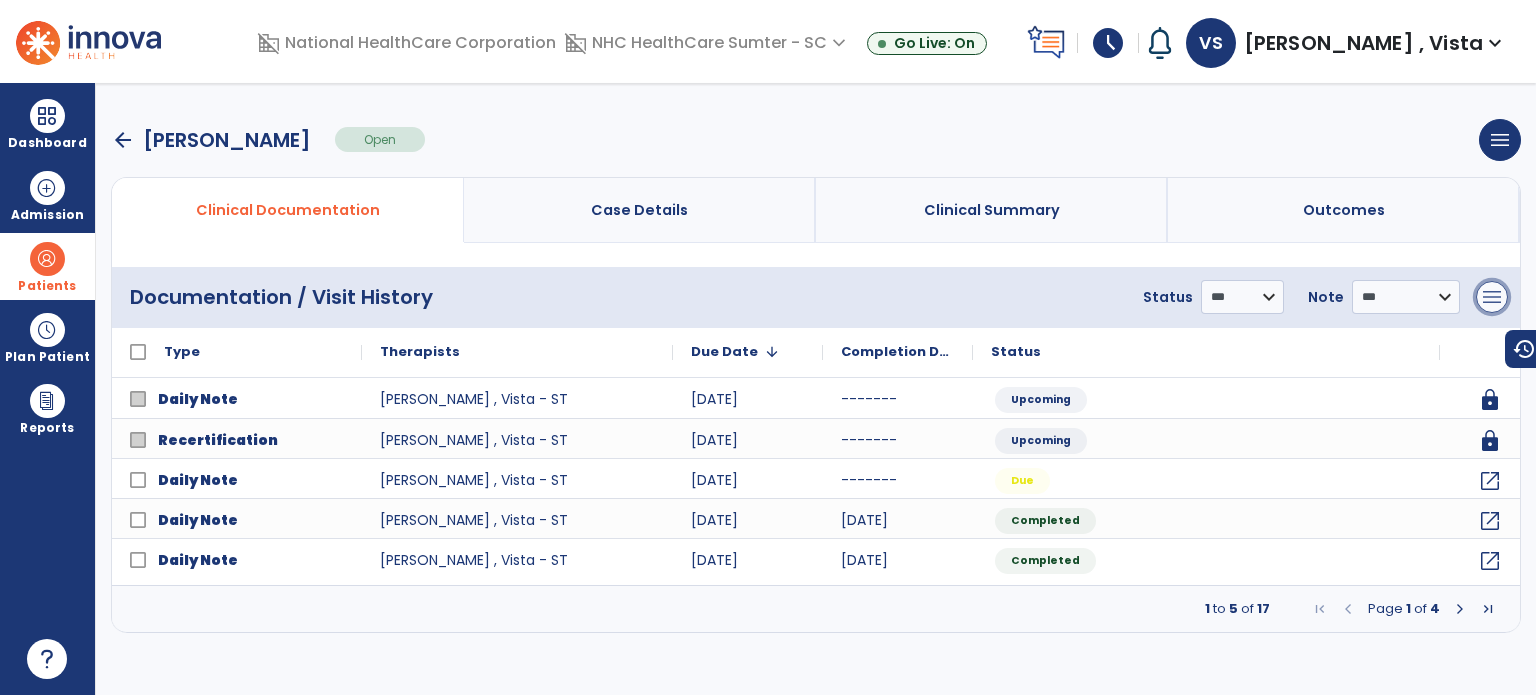 click on "menu" at bounding box center (1492, 297) 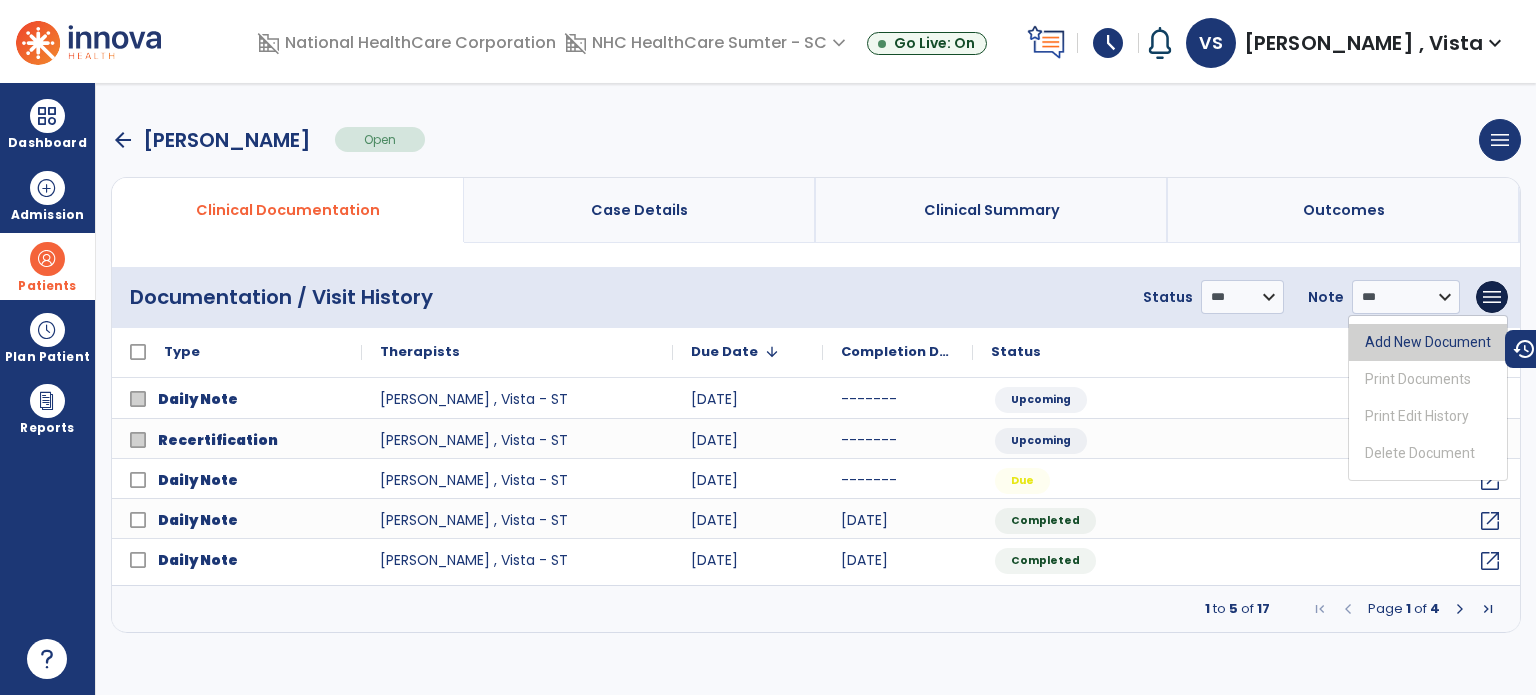 click on "Add New Document" at bounding box center [1428, 342] 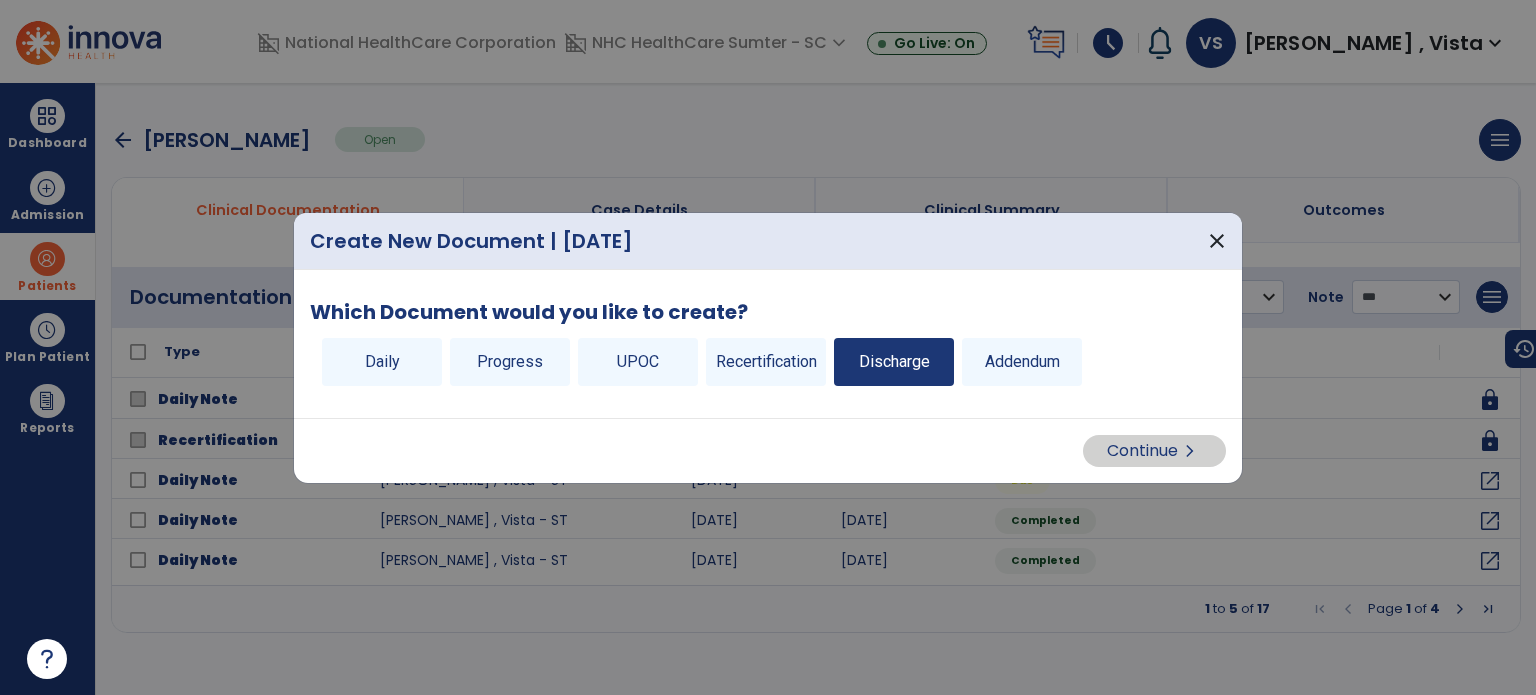 click on "Discharge" at bounding box center (894, 362) 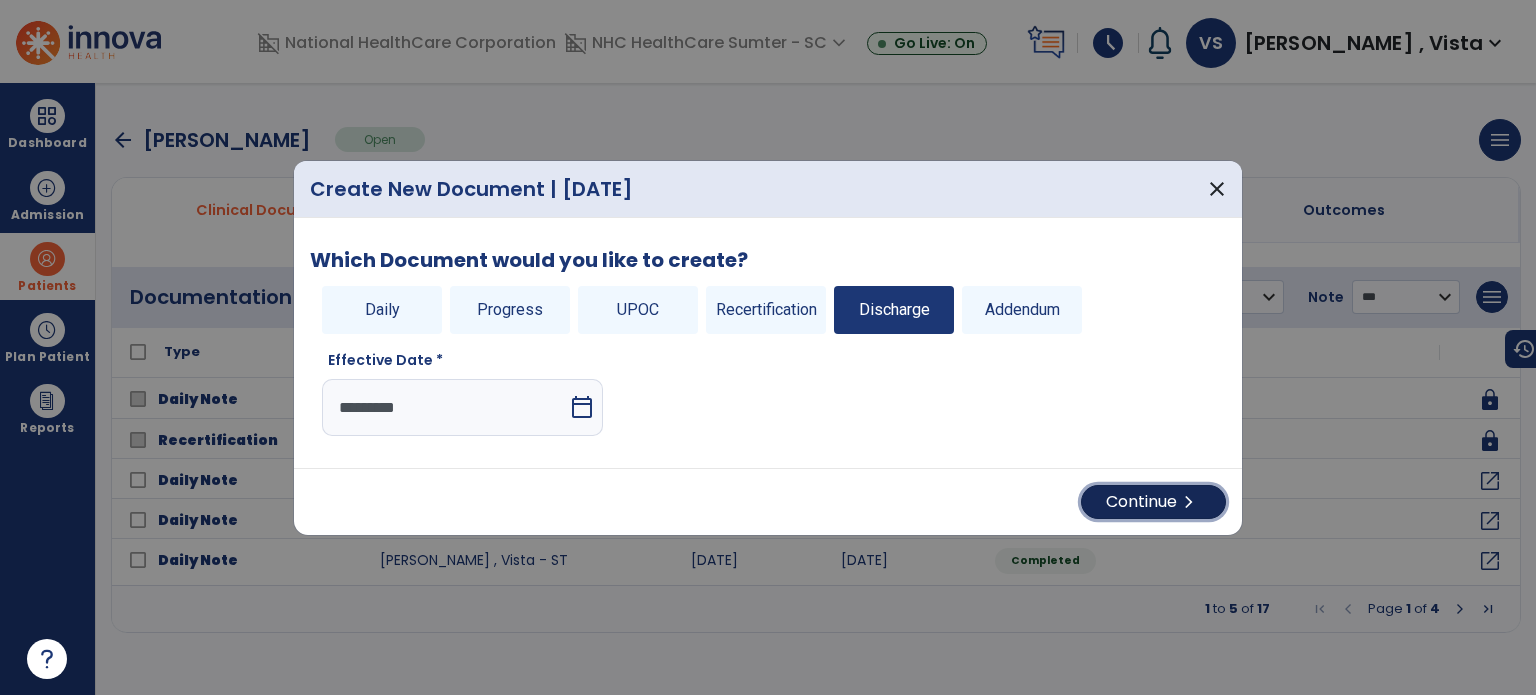 click on "Continue   chevron_right" at bounding box center (1153, 502) 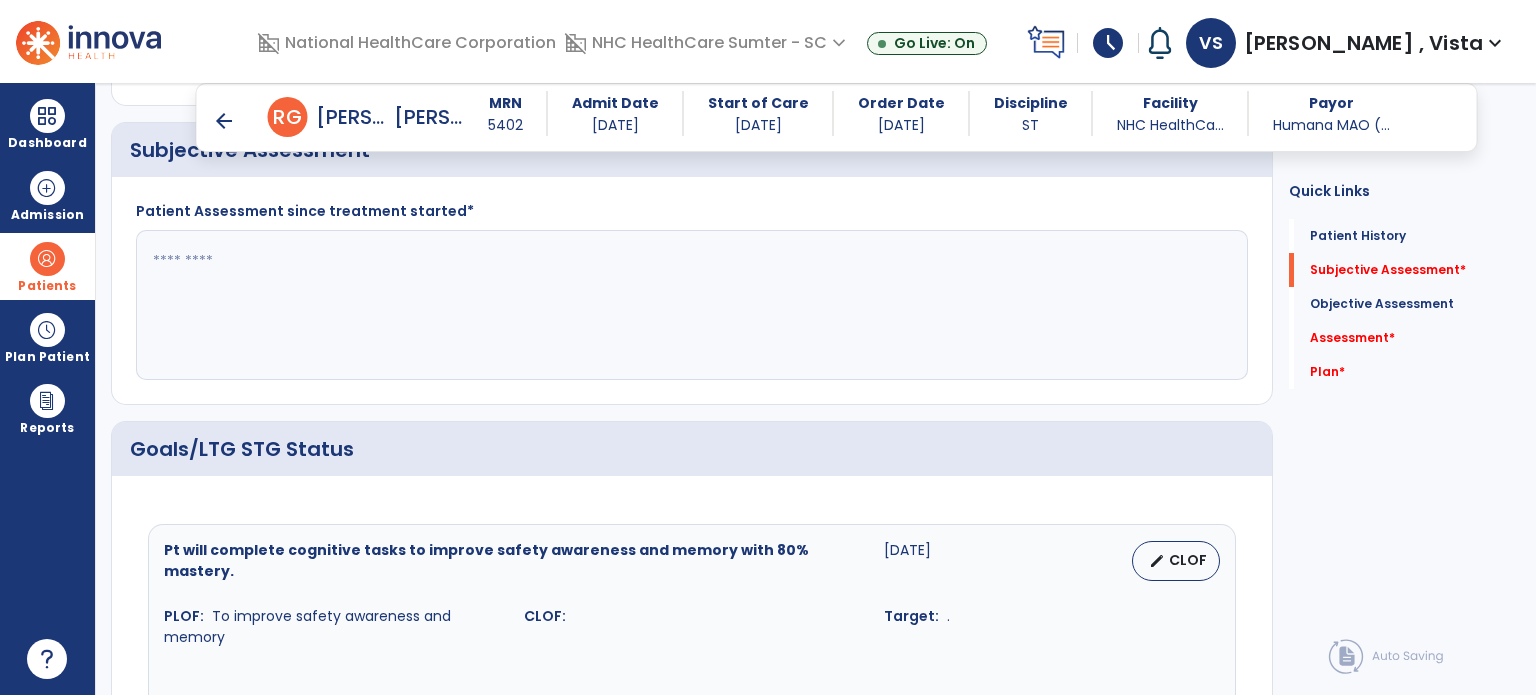 scroll, scrollTop: 400, scrollLeft: 0, axis: vertical 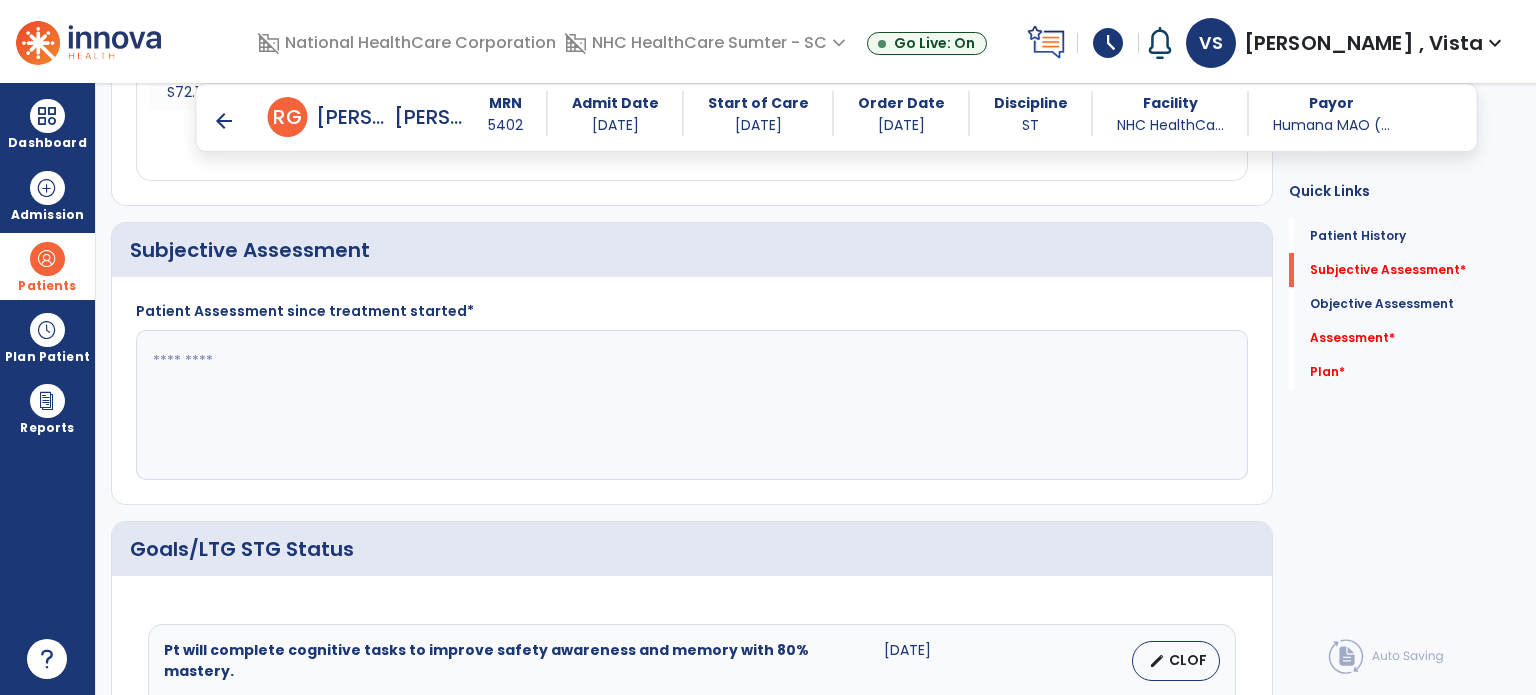 click 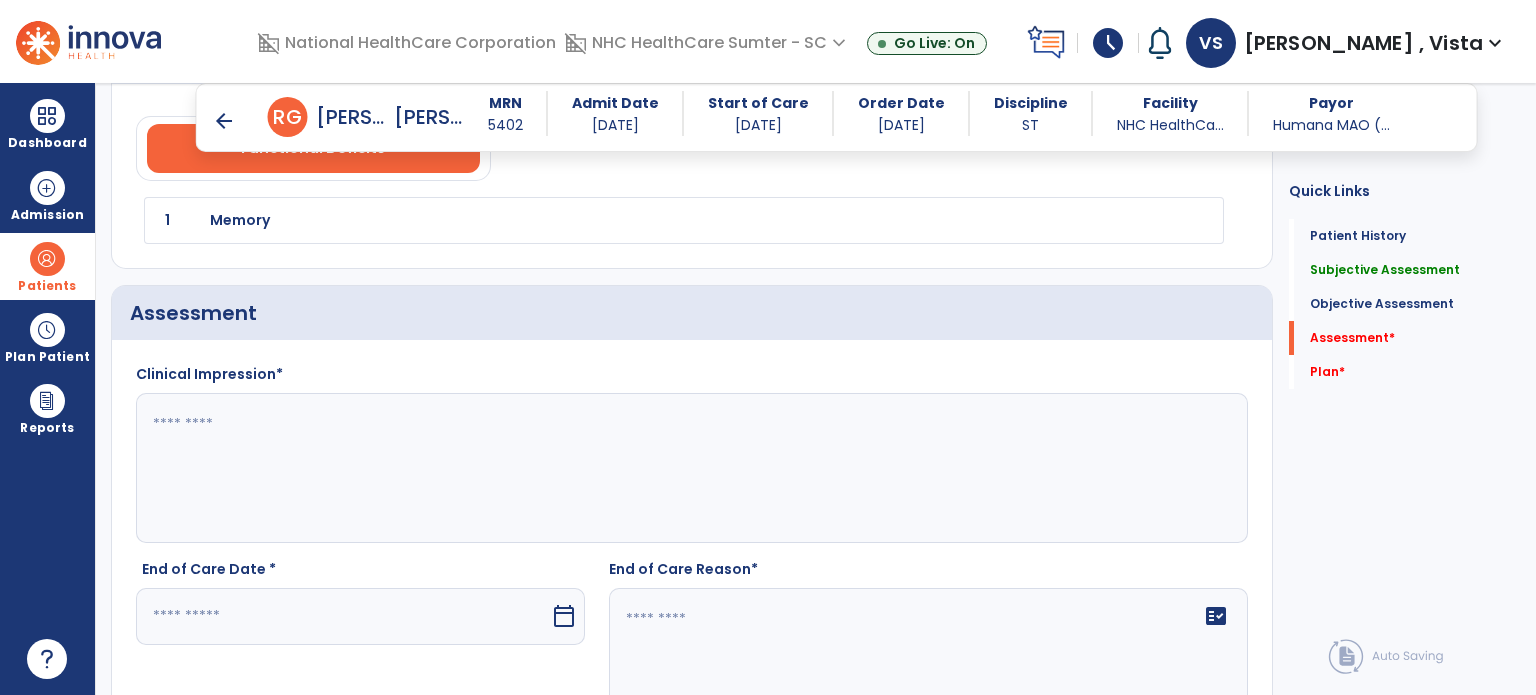 scroll, scrollTop: 1300, scrollLeft: 0, axis: vertical 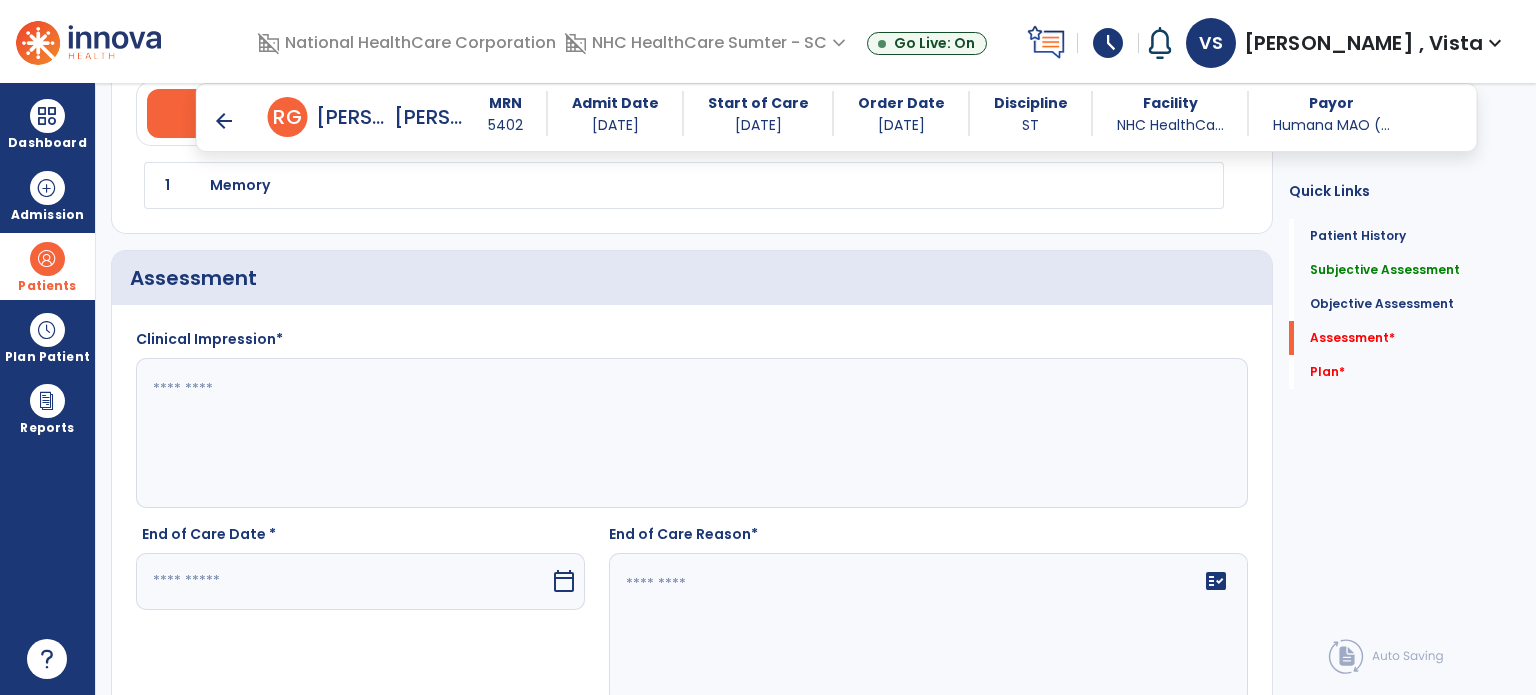 type on "**********" 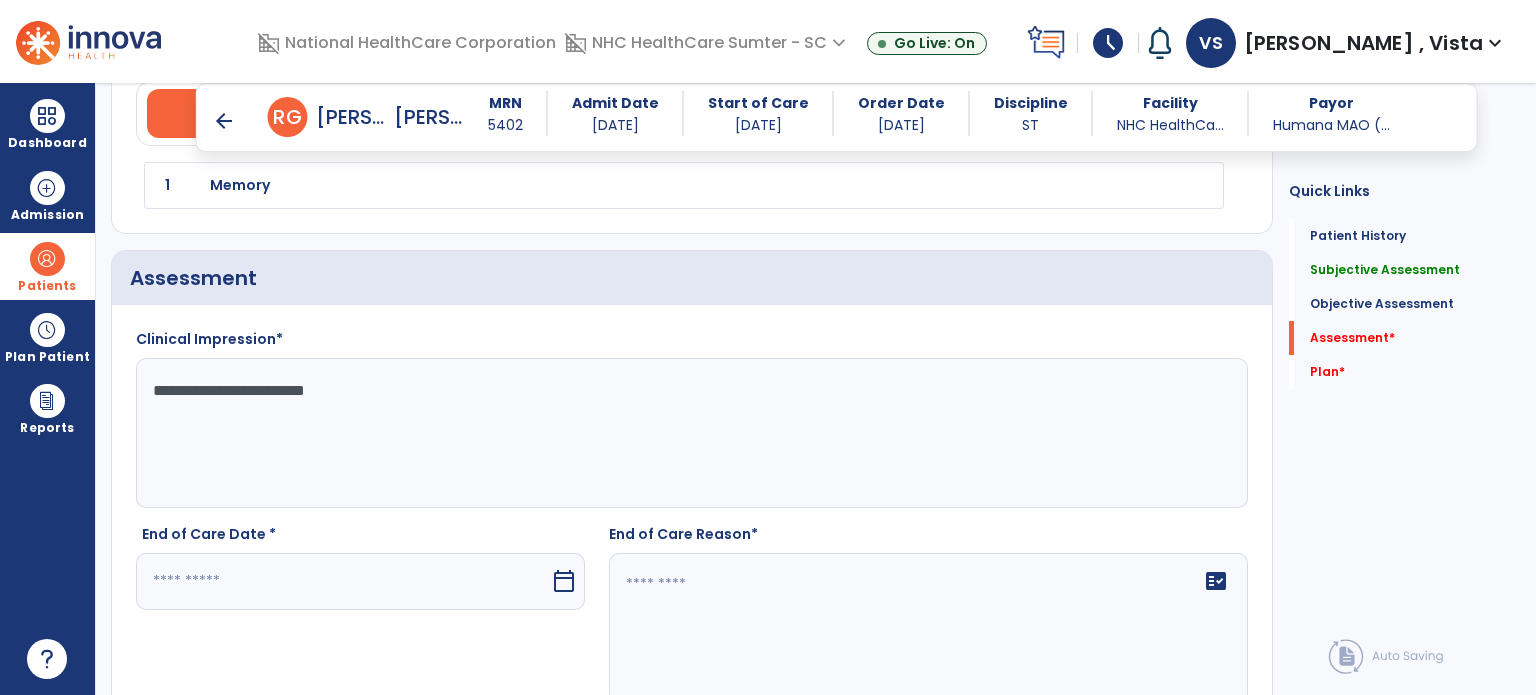 click on "**********" 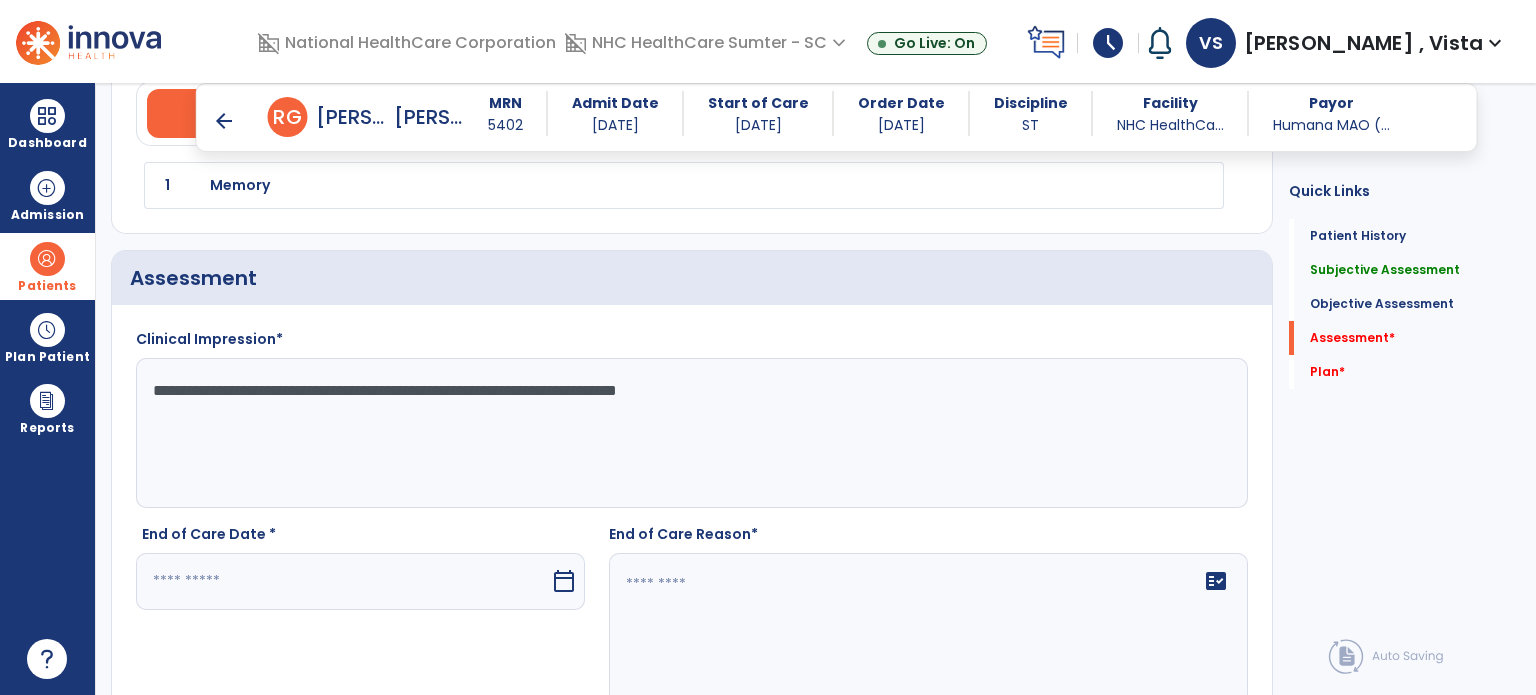 click on "**********" 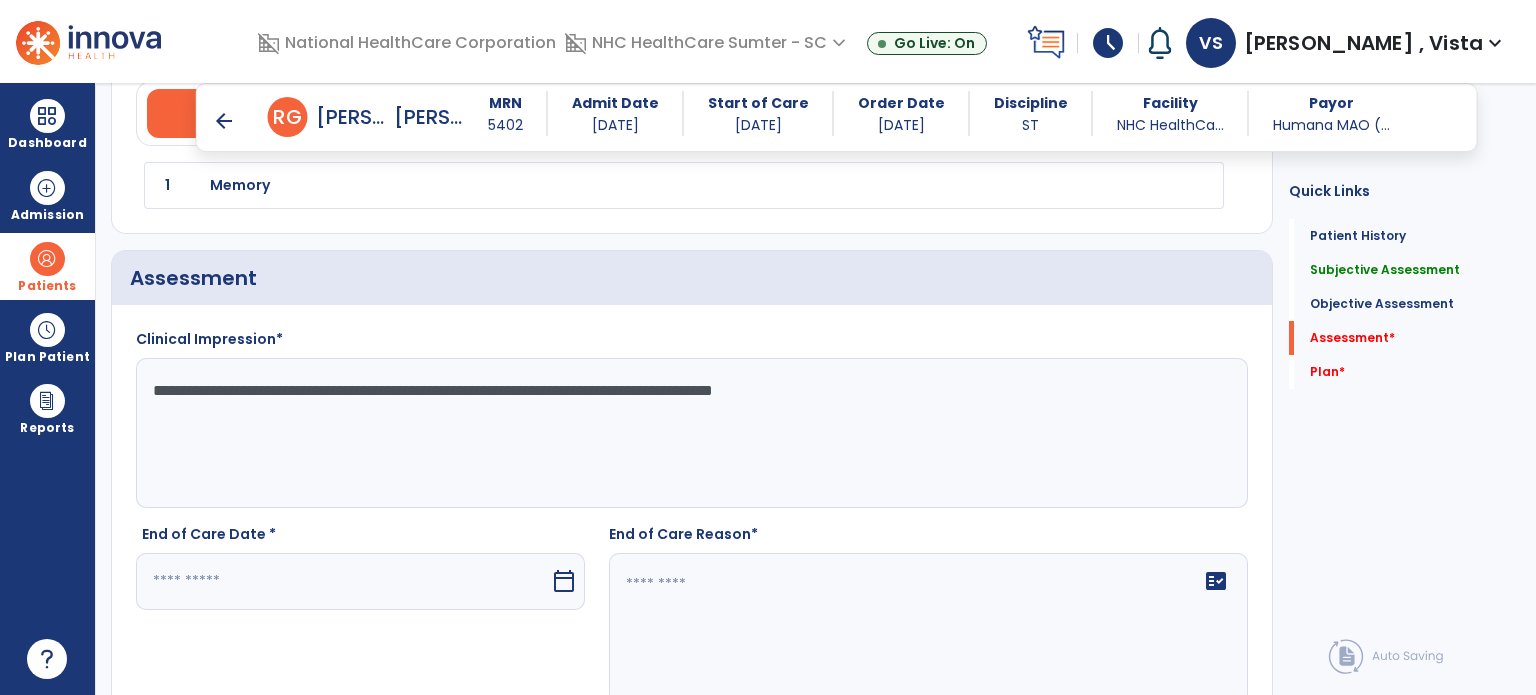 click on "**********" 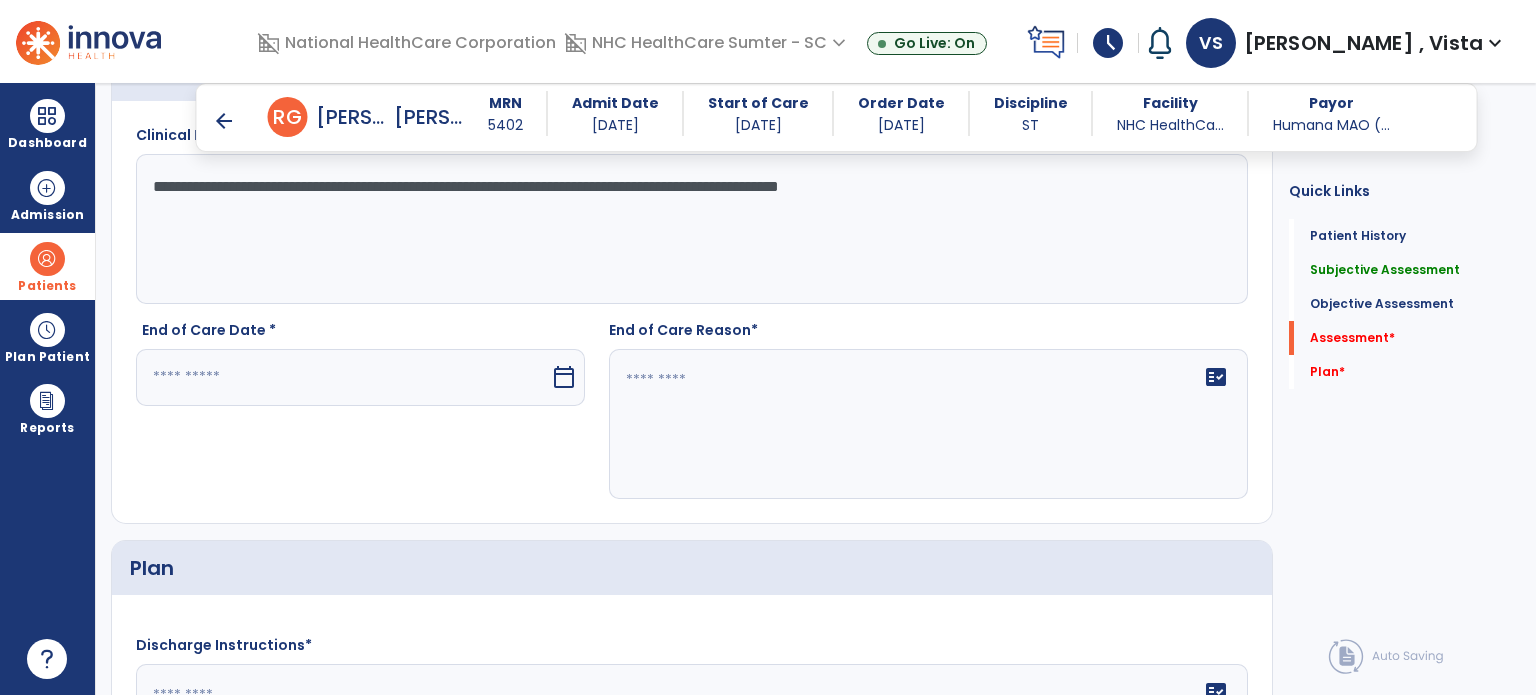 scroll, scrollTop: 1500, scrollLeft: 0, axis: vertical 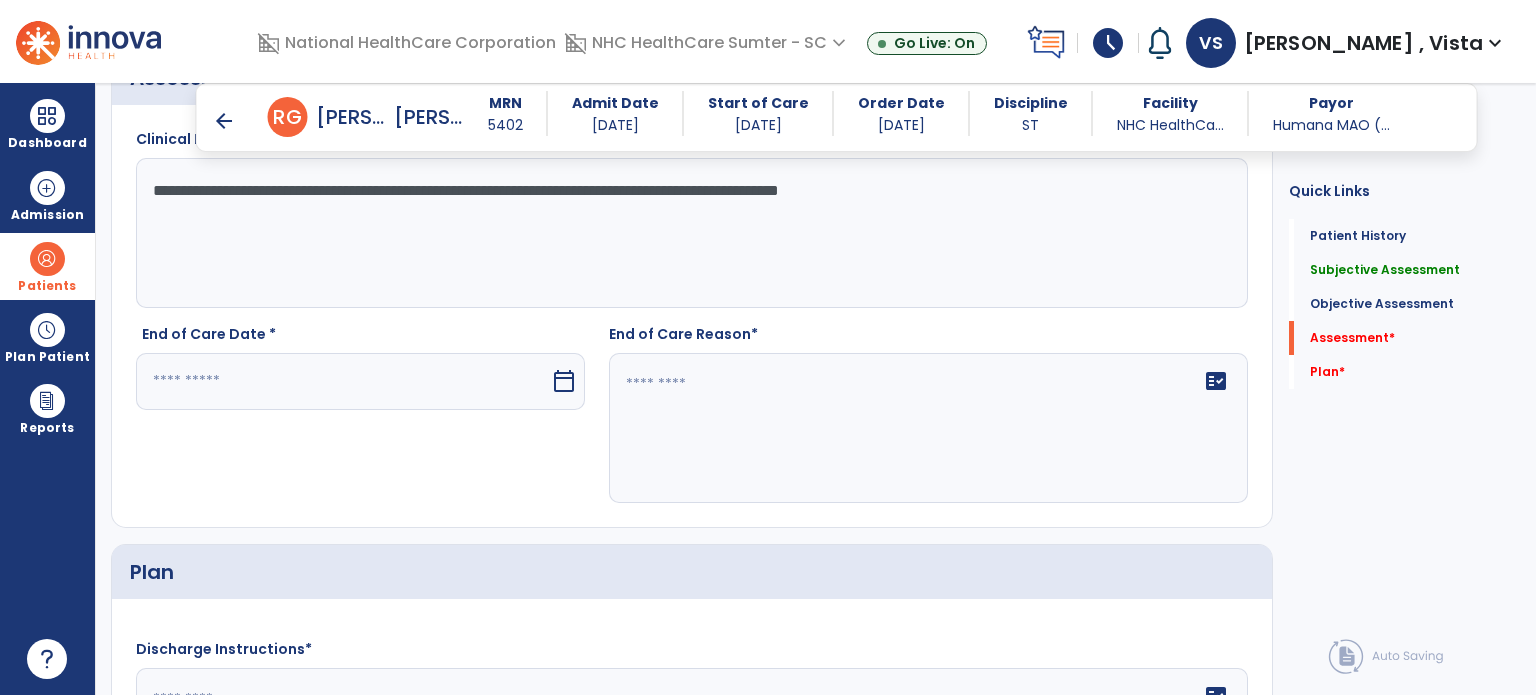 type on "**********" 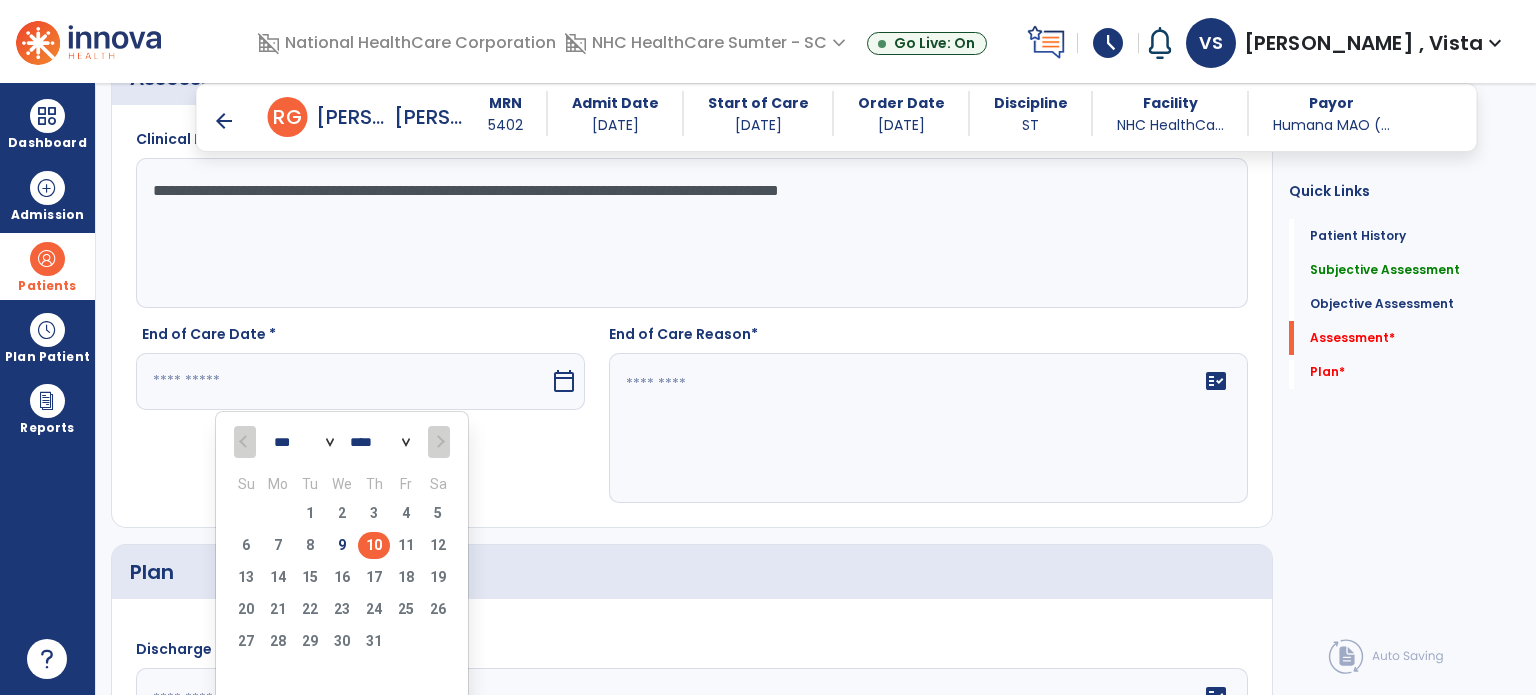 click on "10" at bounding box center (374, 545) 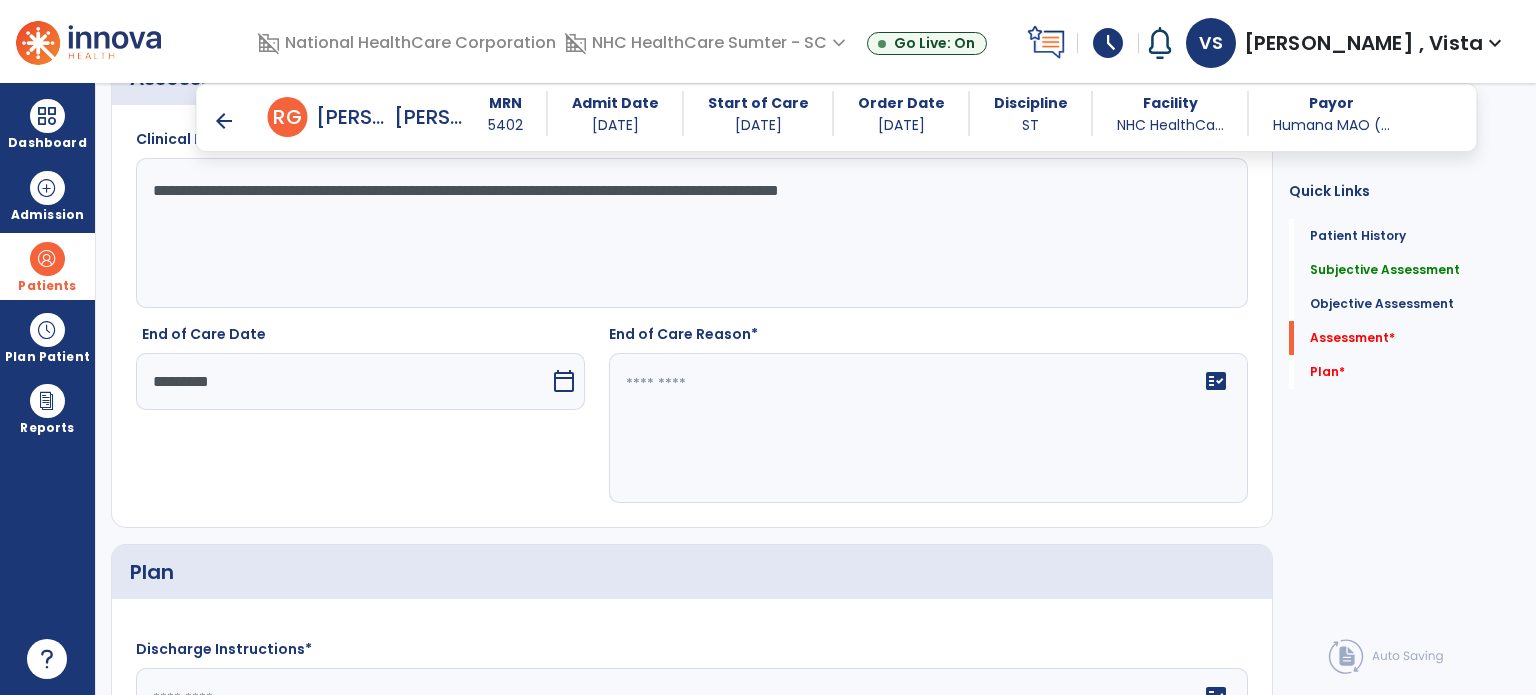 click 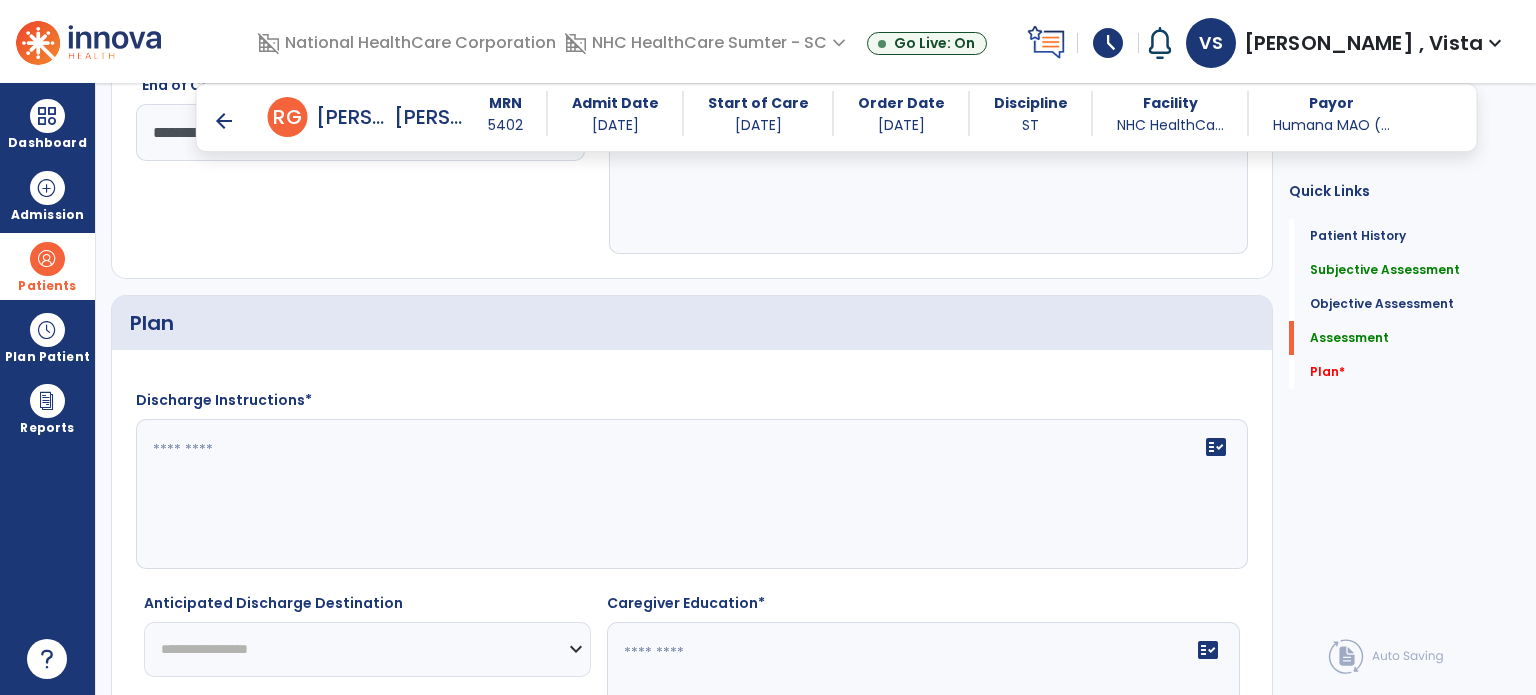 scroll, scrollTop: 1600, scrollLeft: 0, axis: vertical 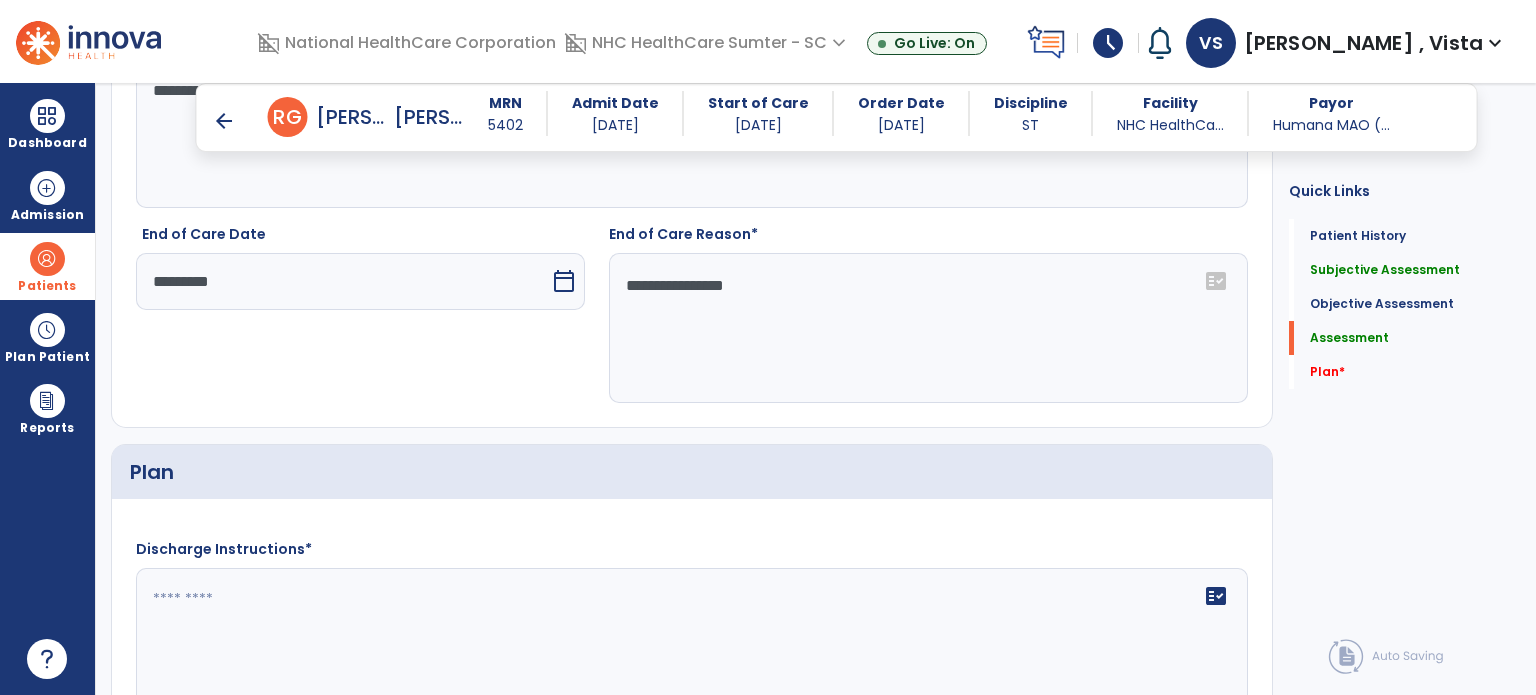 click on "**********" 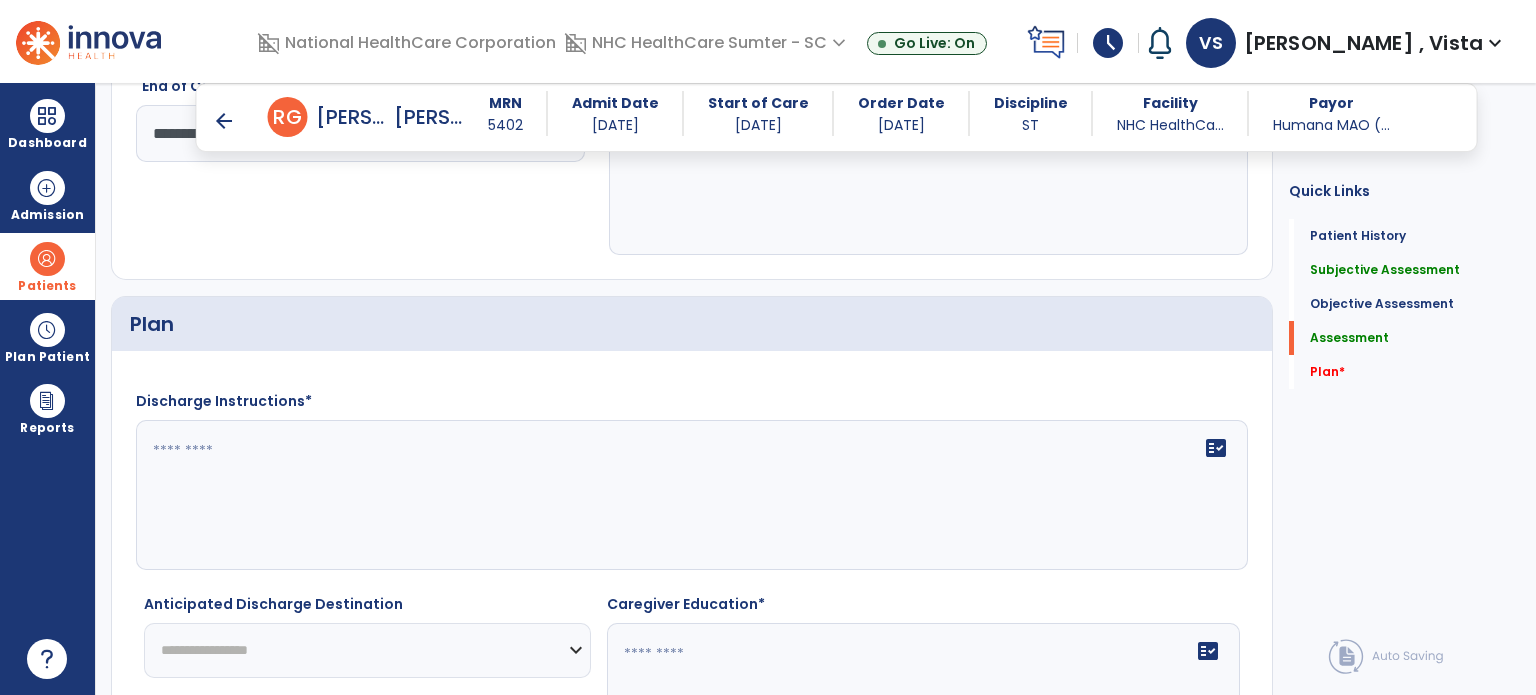 scroll, scrollTop: 1800, scrollLeft: 0, axis: vertical 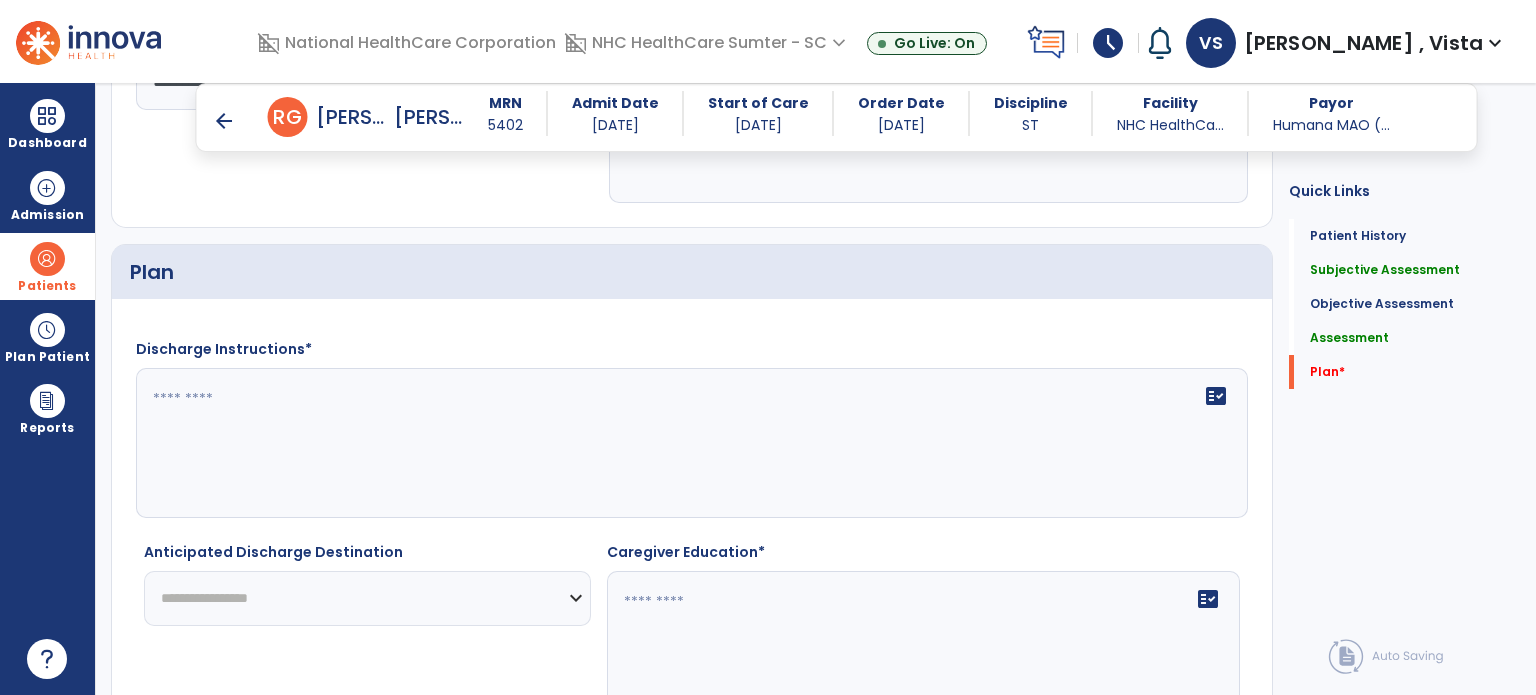 type on "**********" 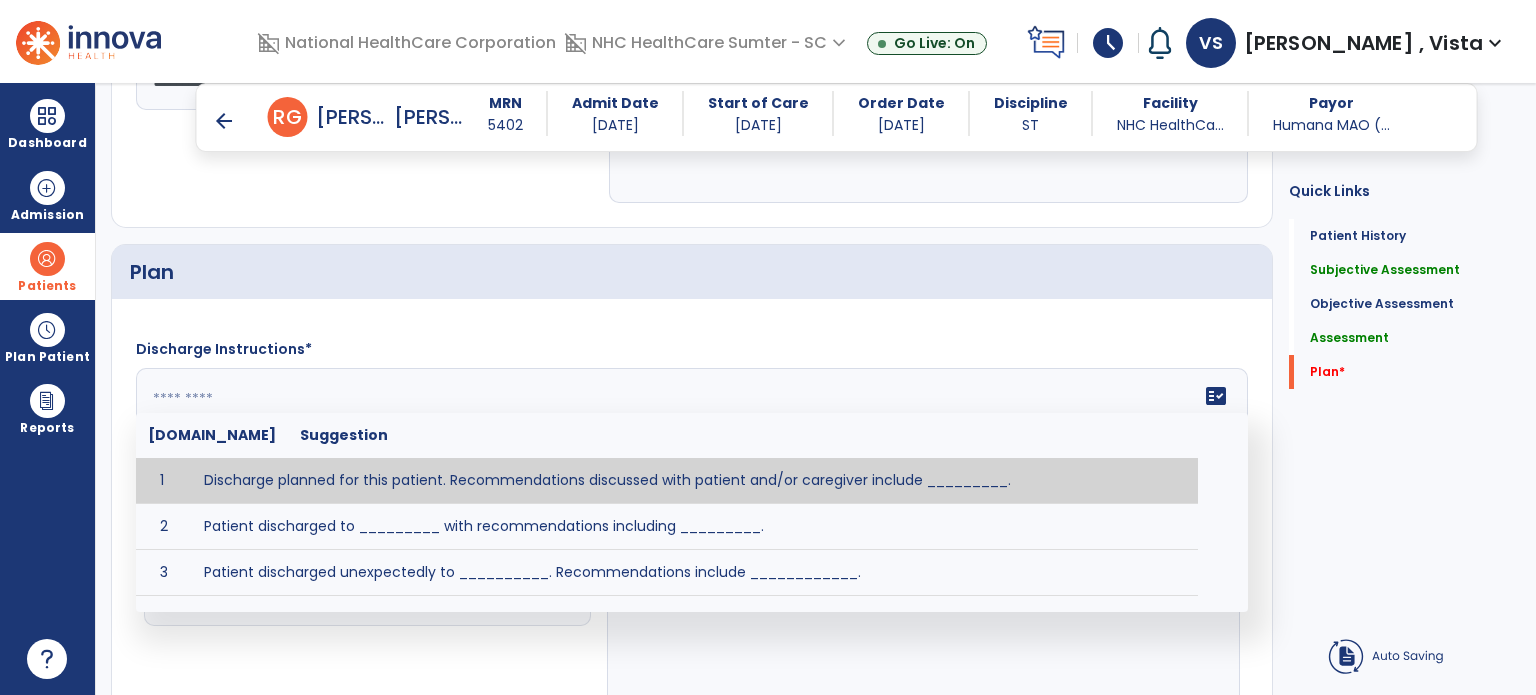 click 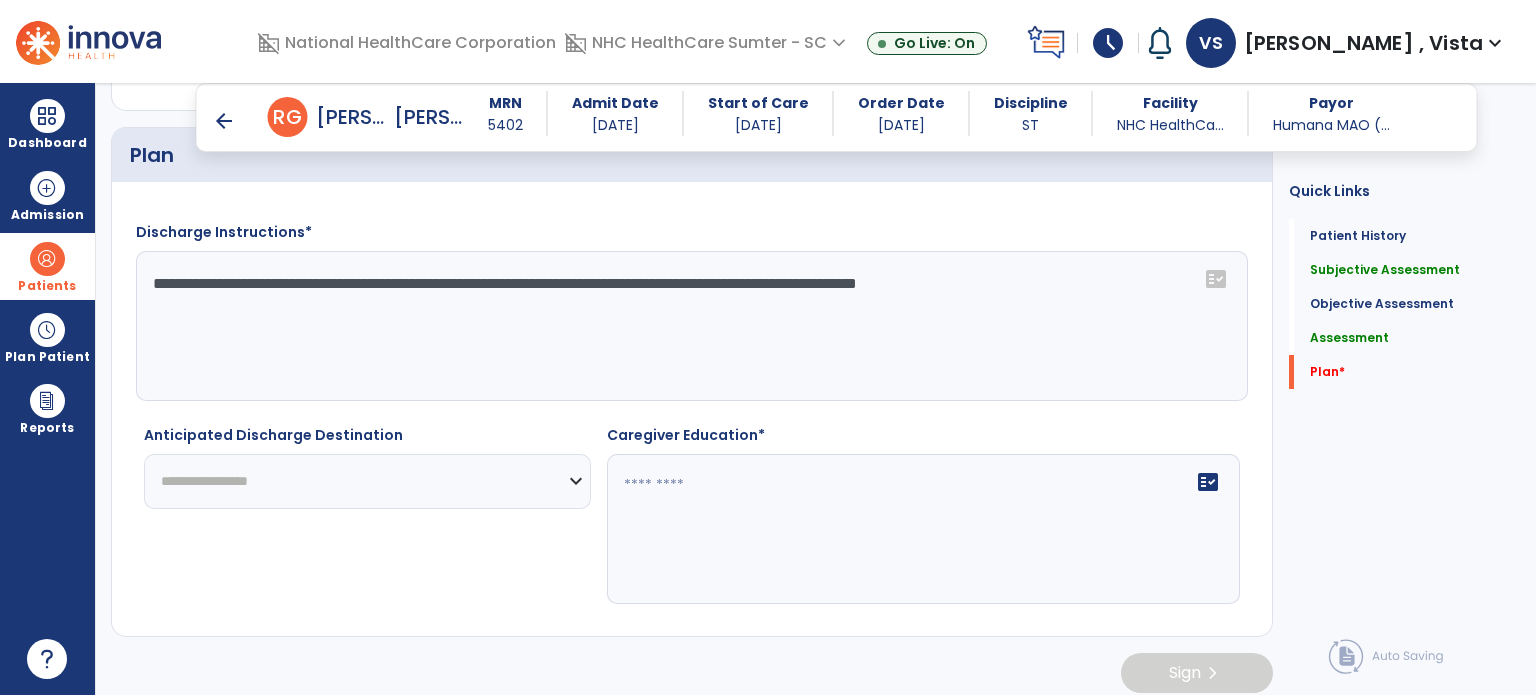 scroll, scrollTop: 1922, scrollLeft: 0, axis: vertical 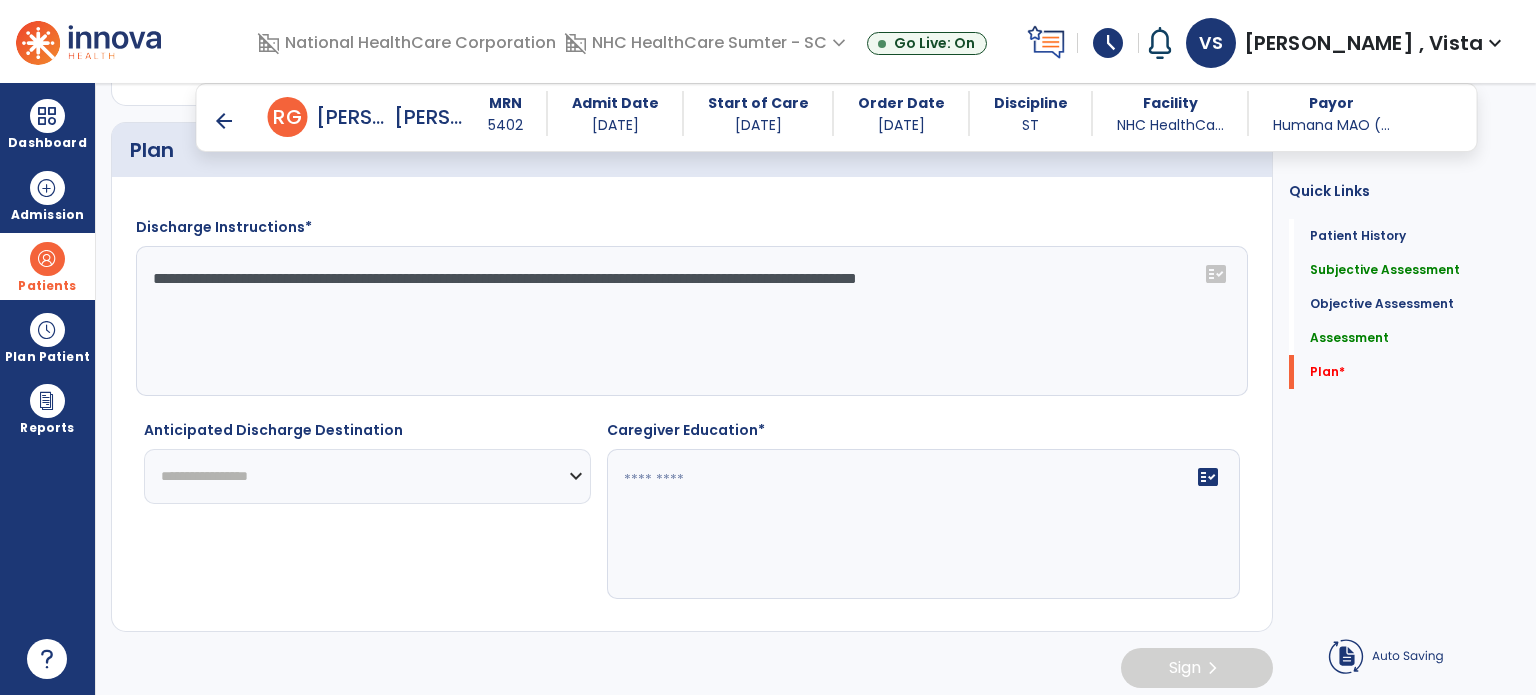 type on "**********" 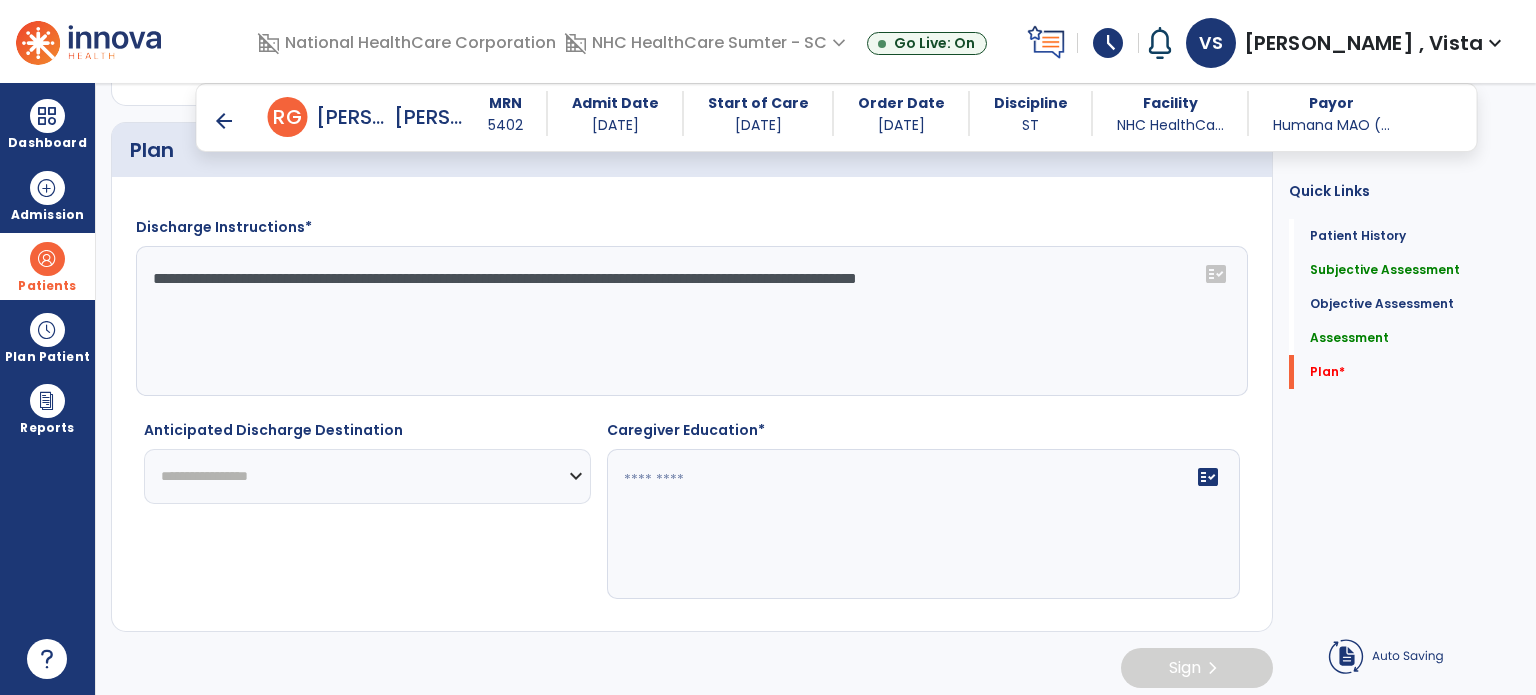 click on "**********" 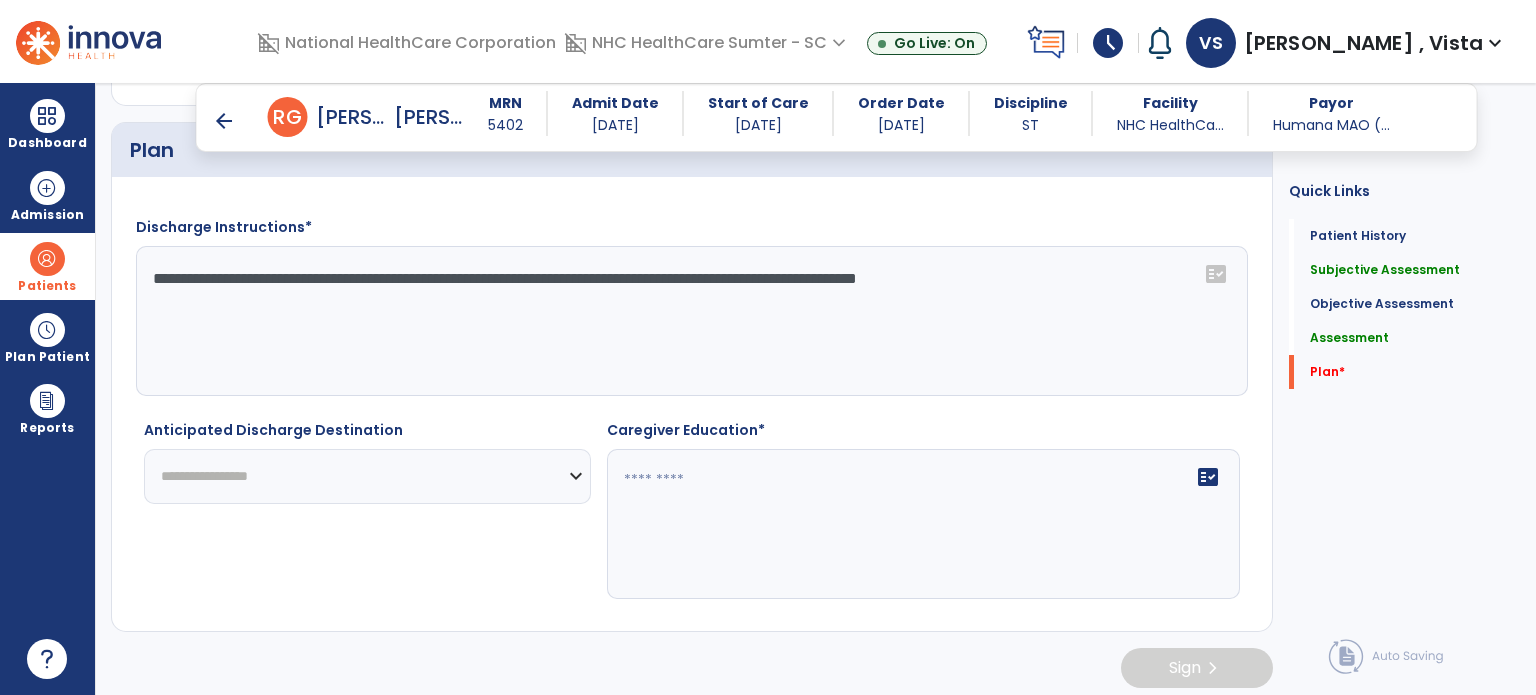 select on "**********" 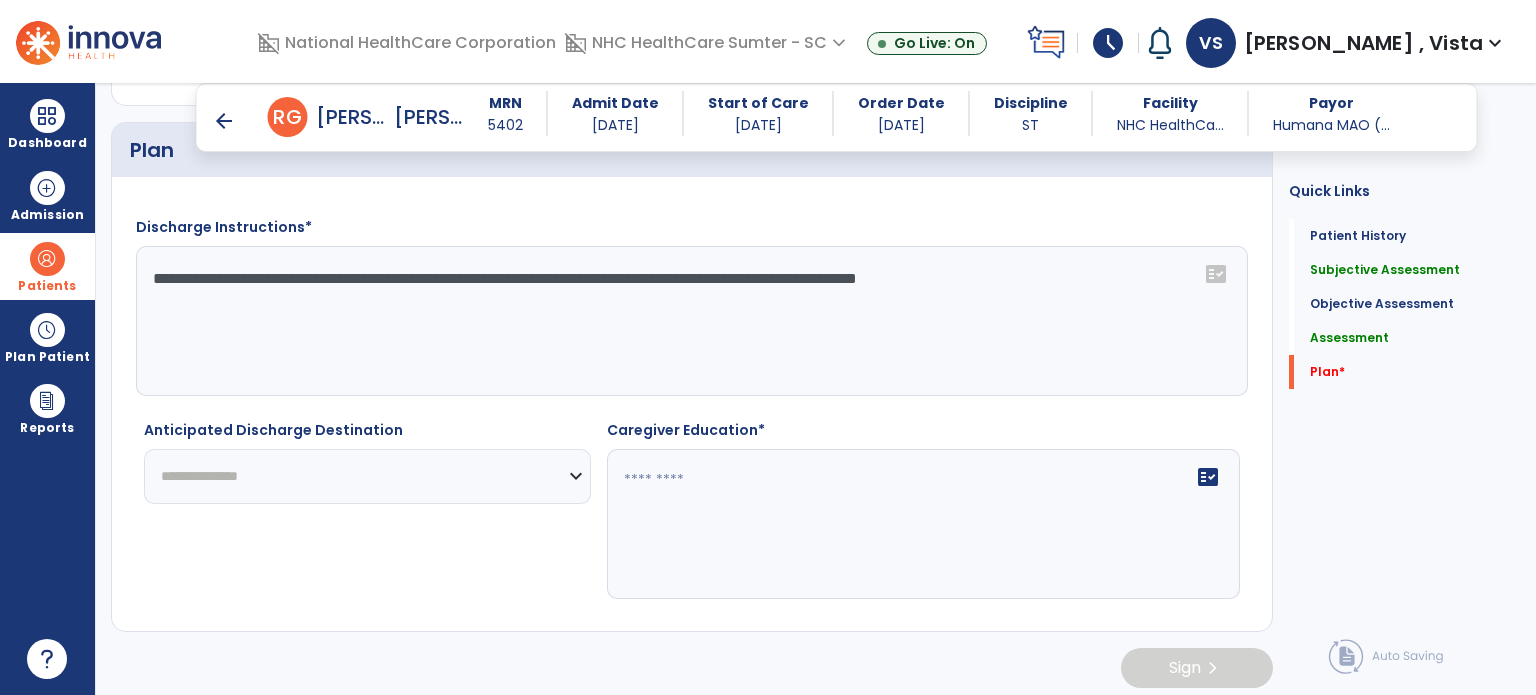 click on "**********" 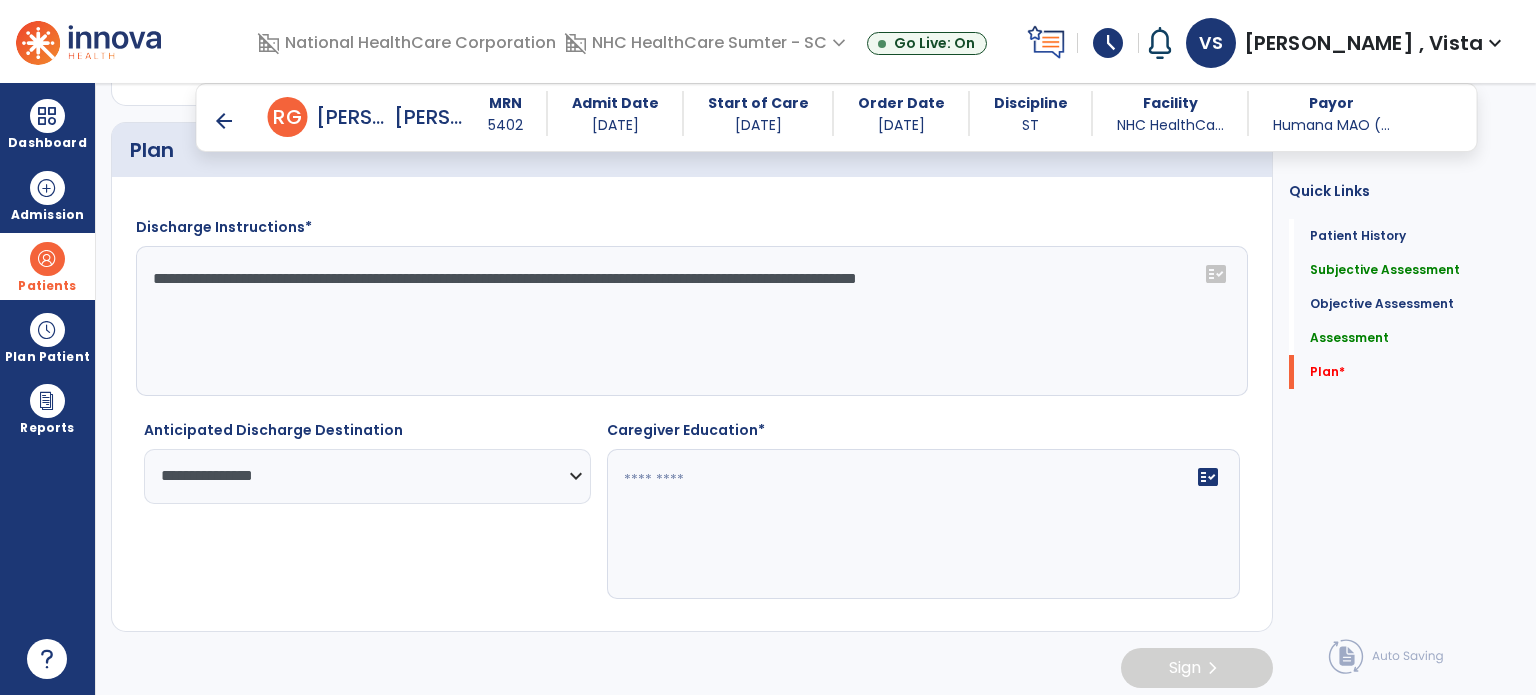 click 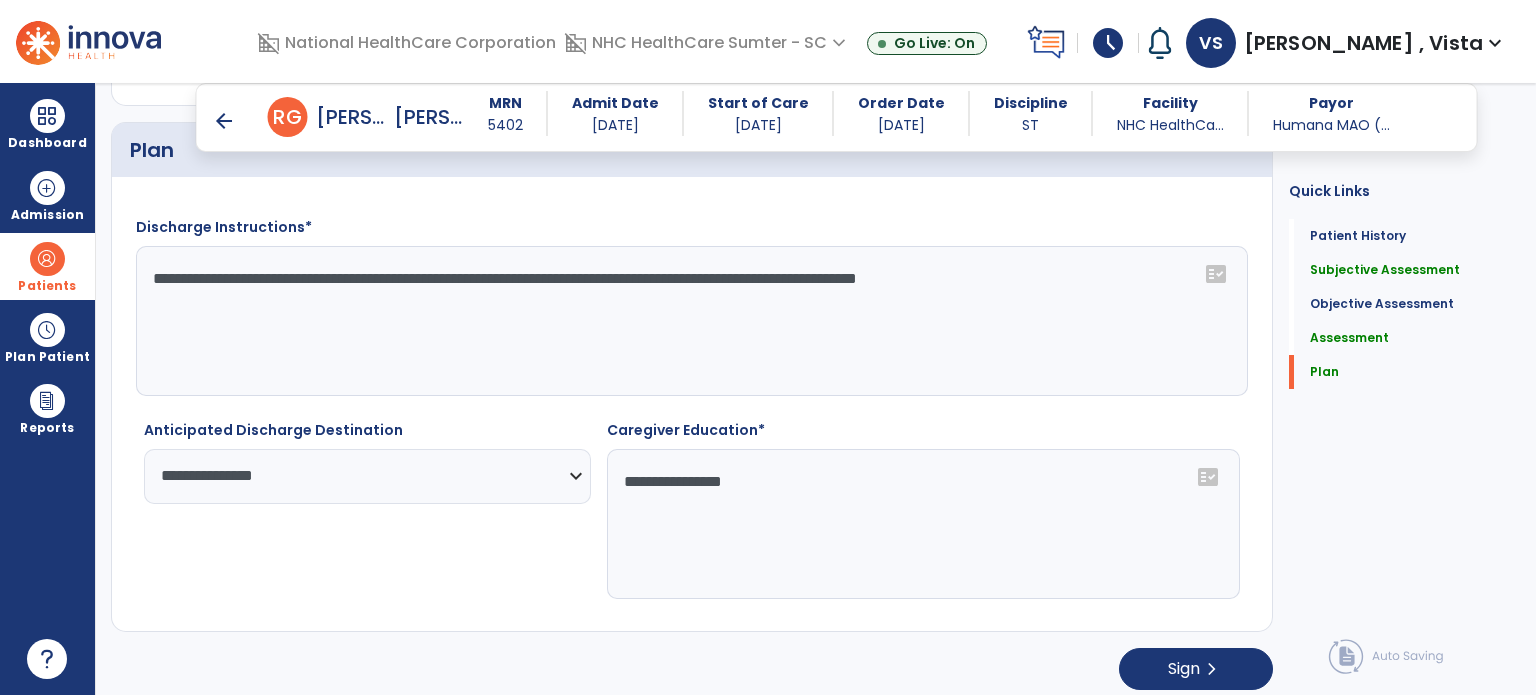 scroll, scrollTop: 1924, scrollLeft: 0, axis: vertical 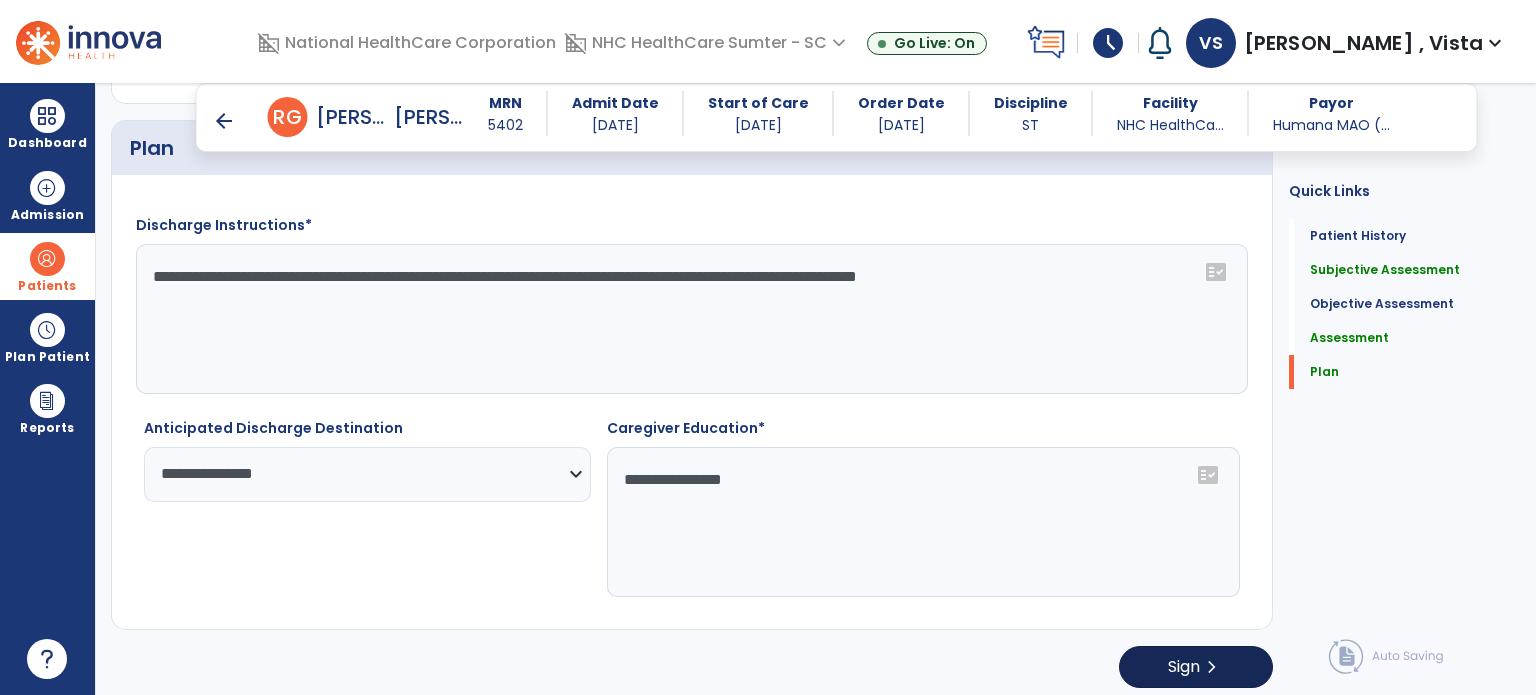 type on "**********" 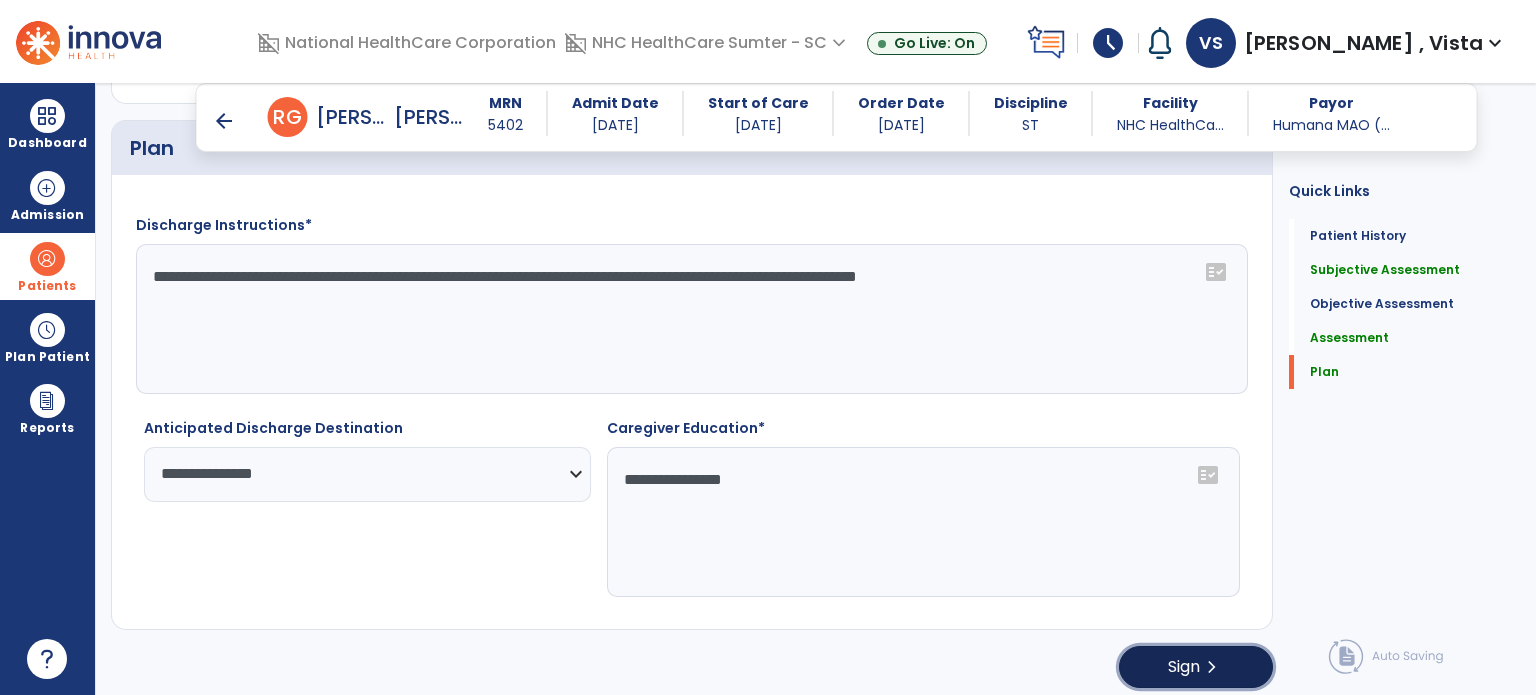 click on "Sign" 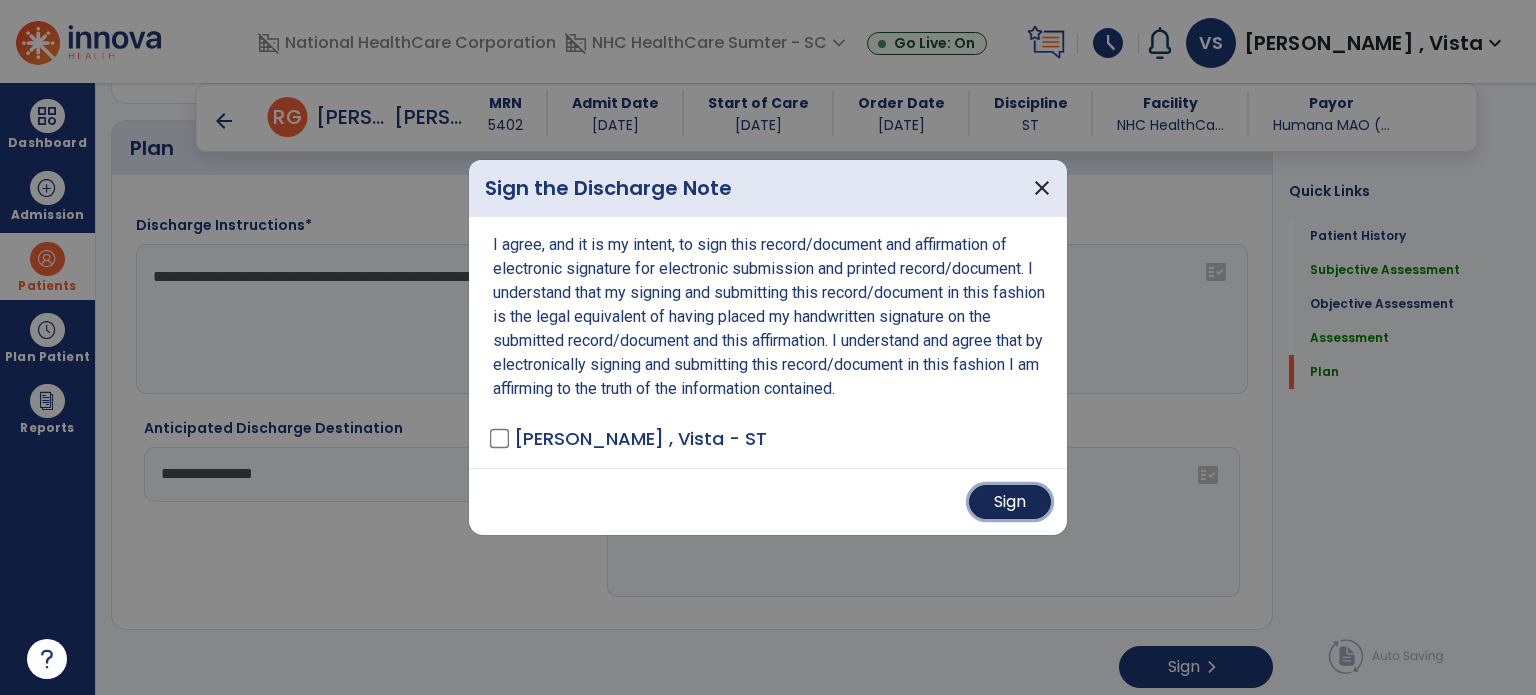 click on "Sign" at bounding box center [1010, 502] 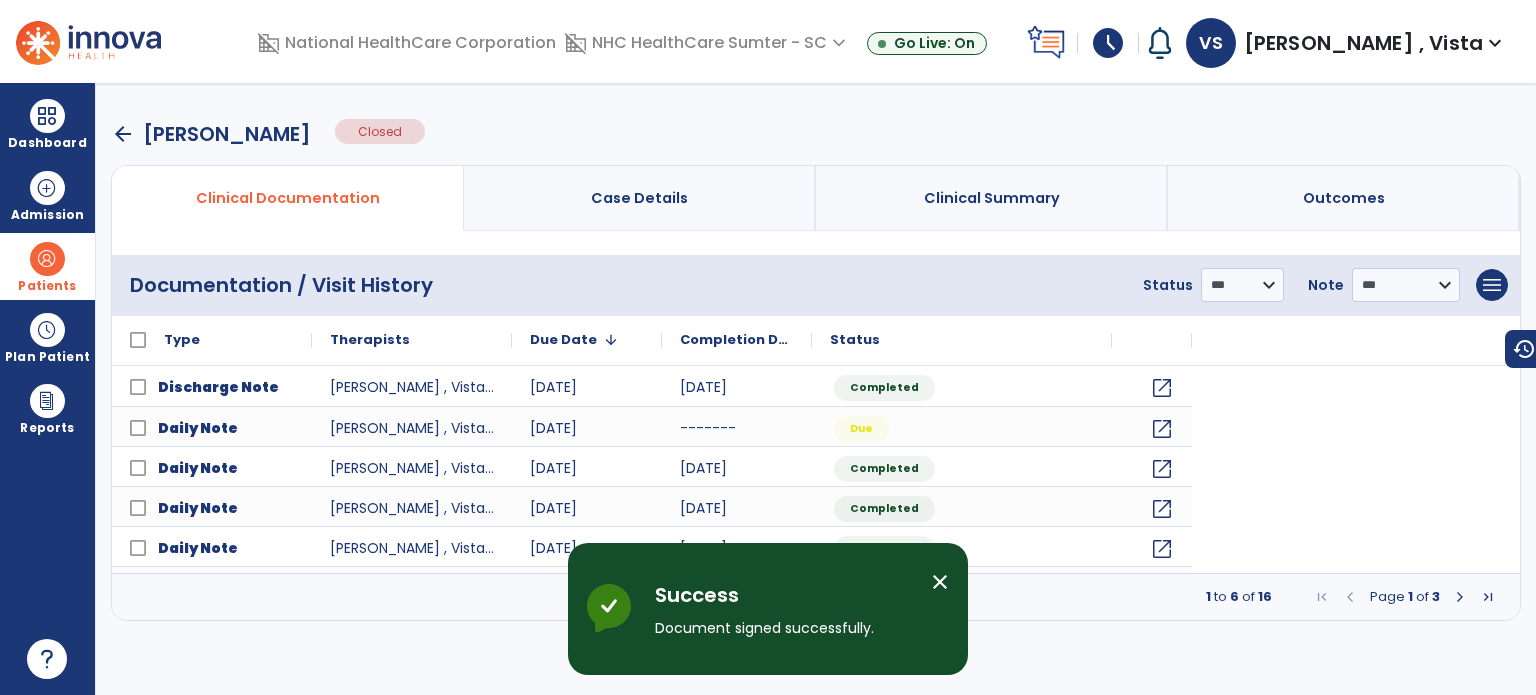 scroll, scrollTop: 0, scrollLeft: 0, axis: both 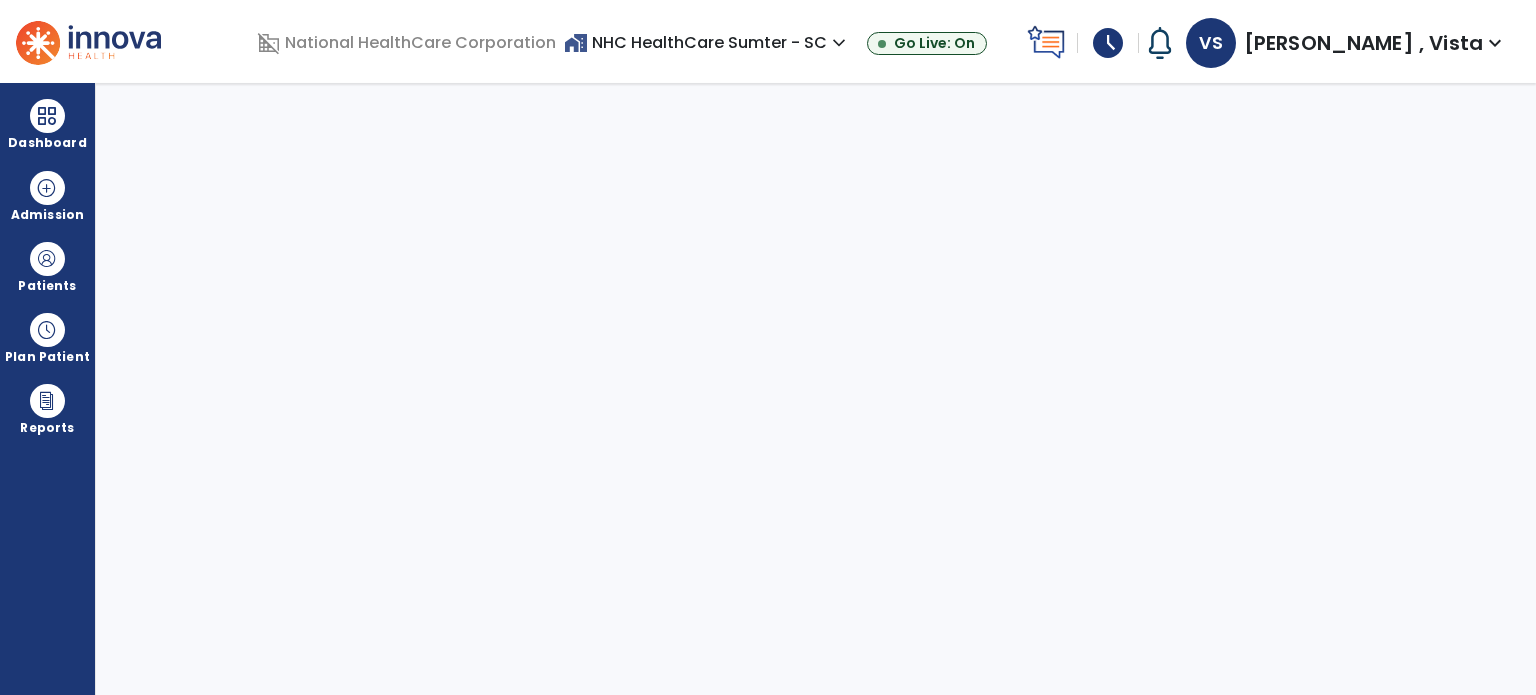 select on "****" 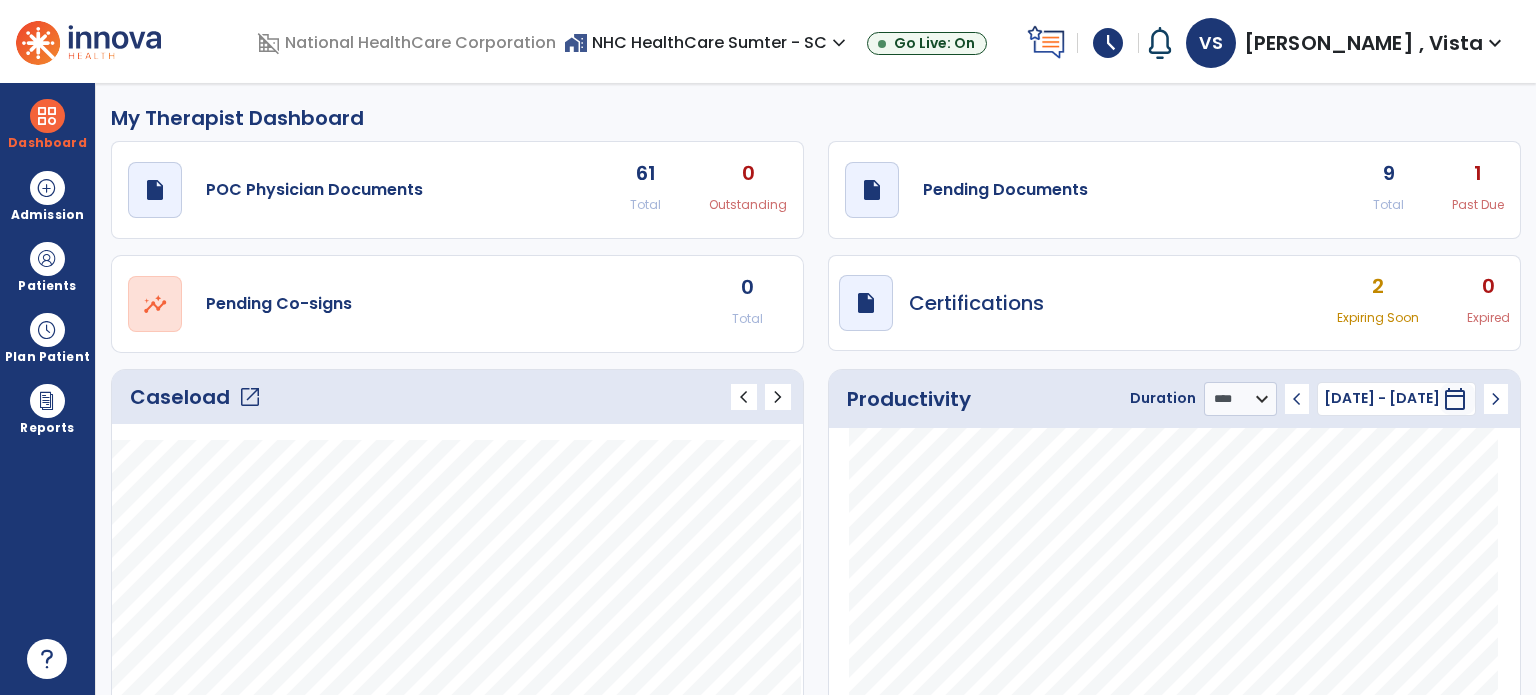 click on "9 Total" 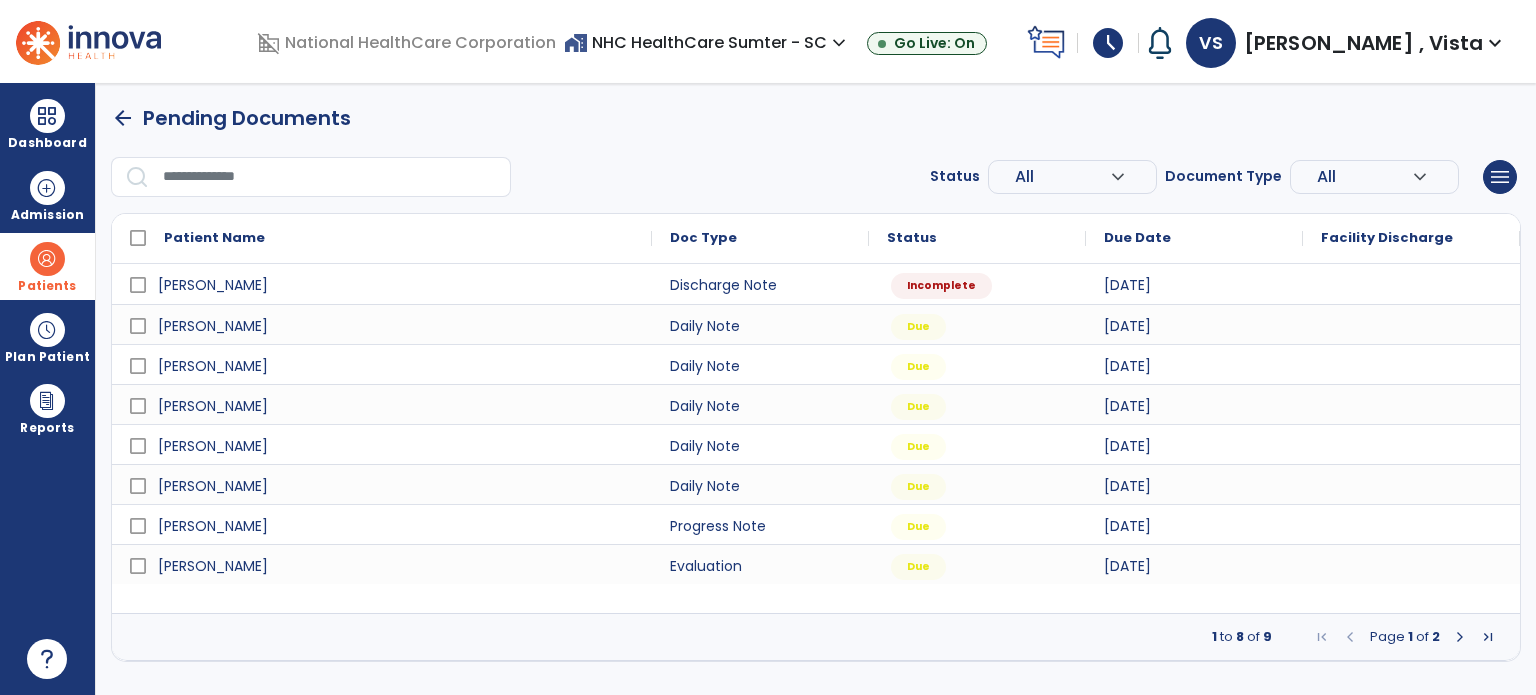 click at bounding box center (47, 259) 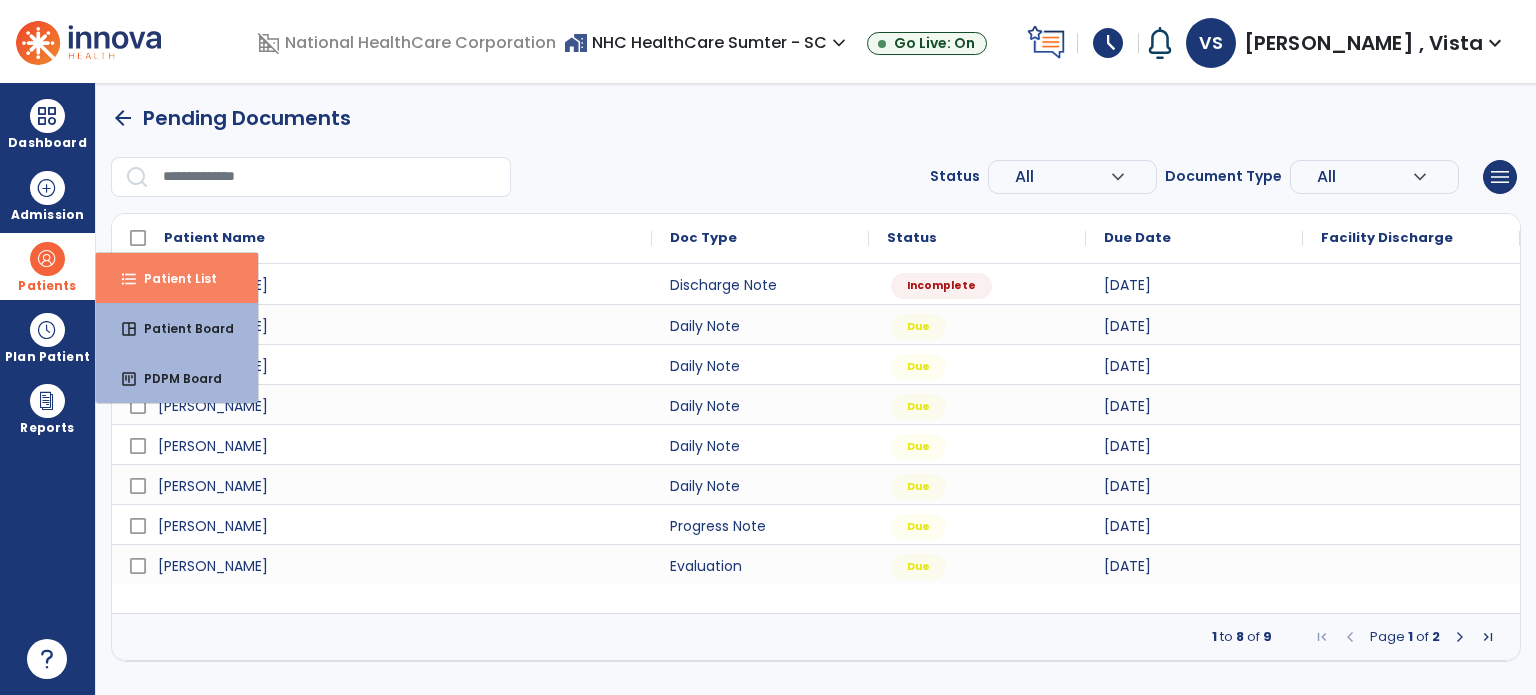 click on "Patient List" at bounding box center (172, 278) 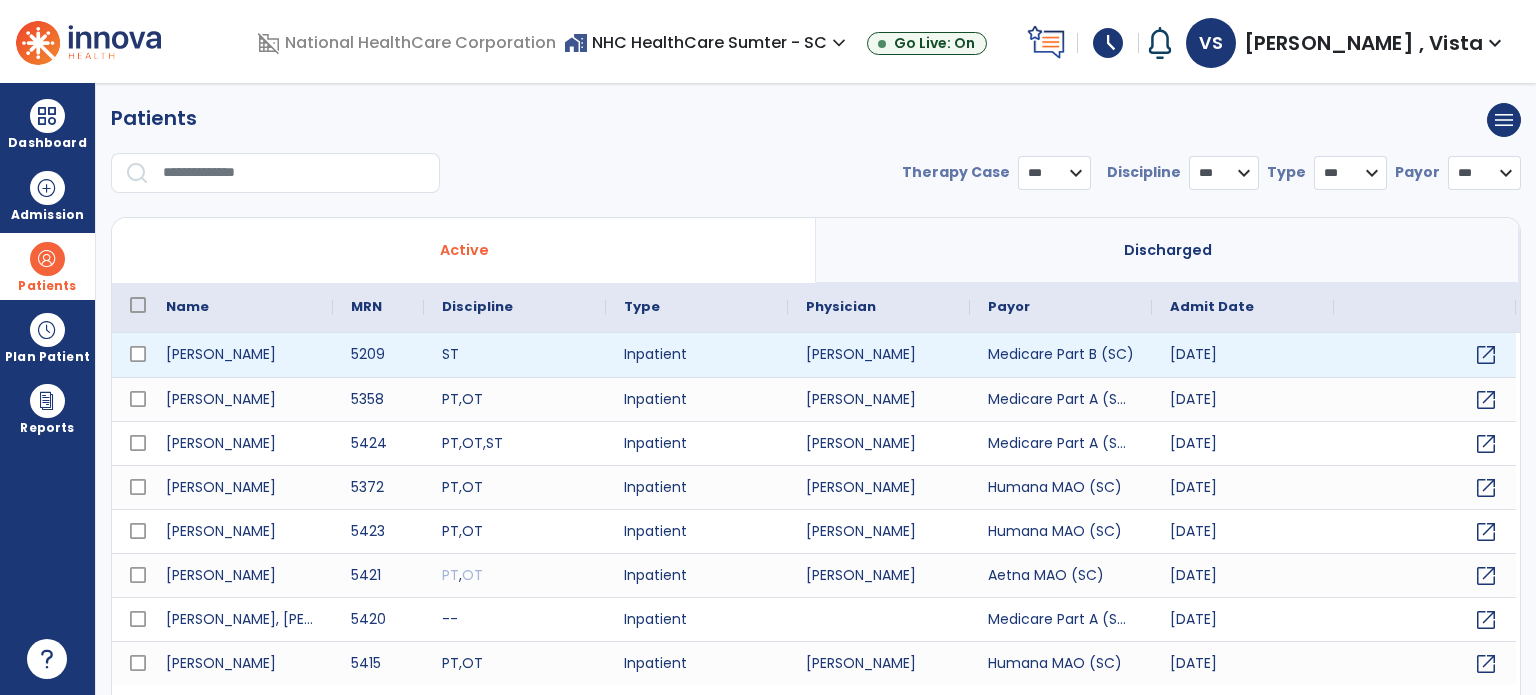 select on "***" 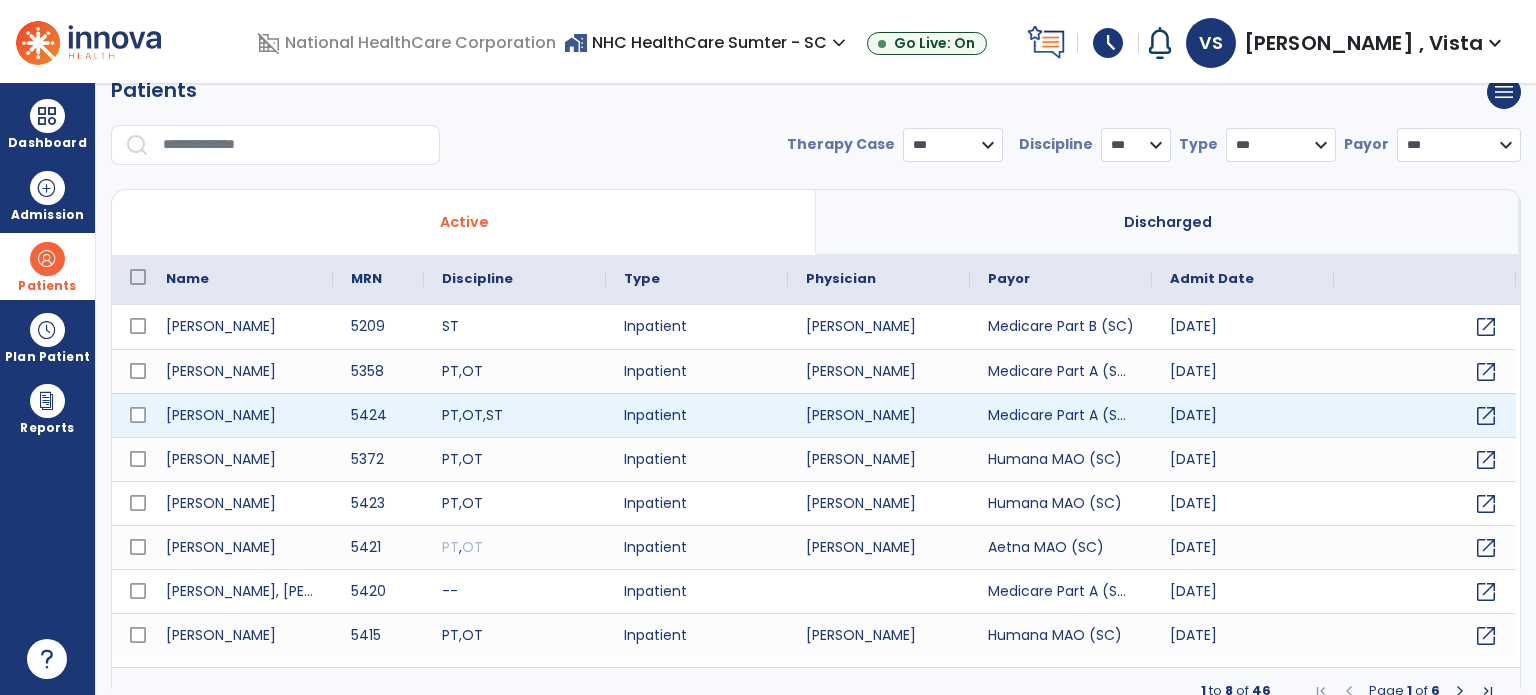 scroll, scrollTop: 46, scrollLeft: 0, axis: vertical 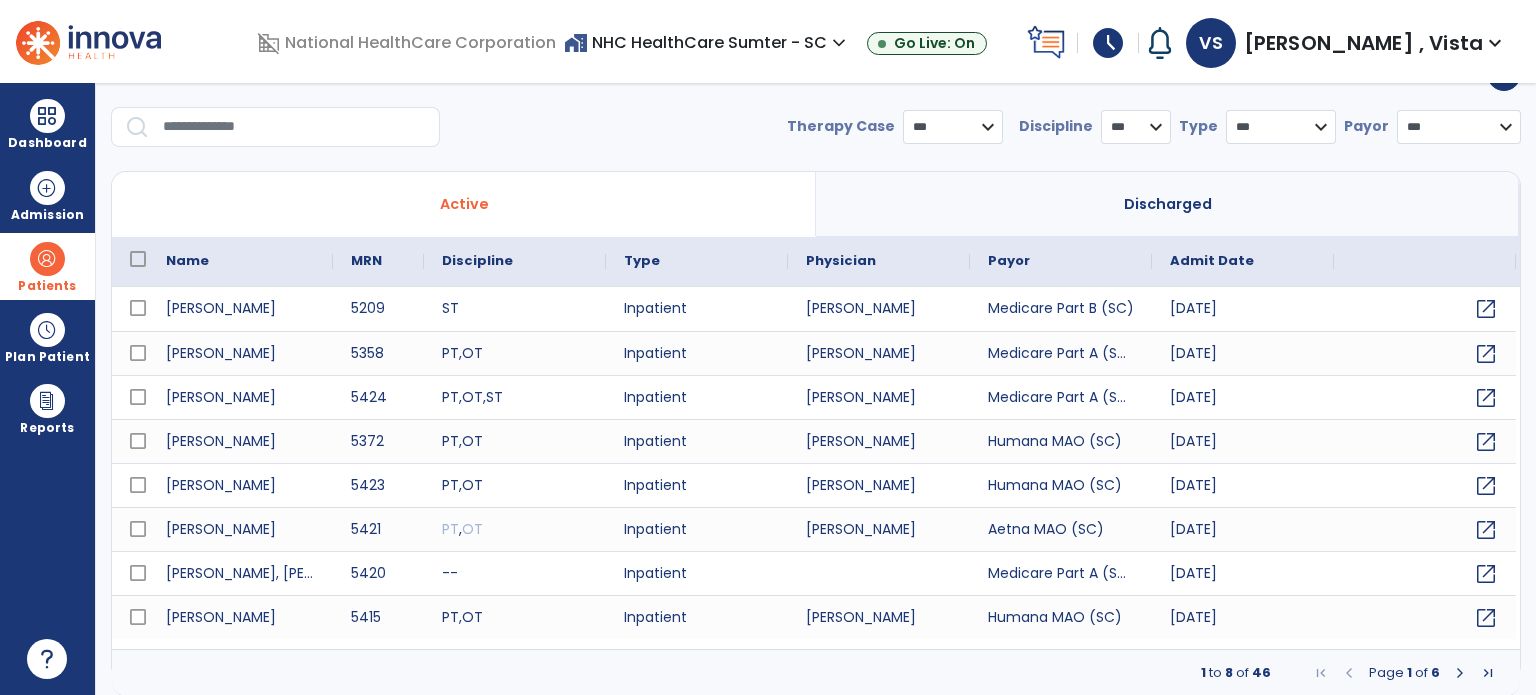 click at bounding box center [1460, 673] 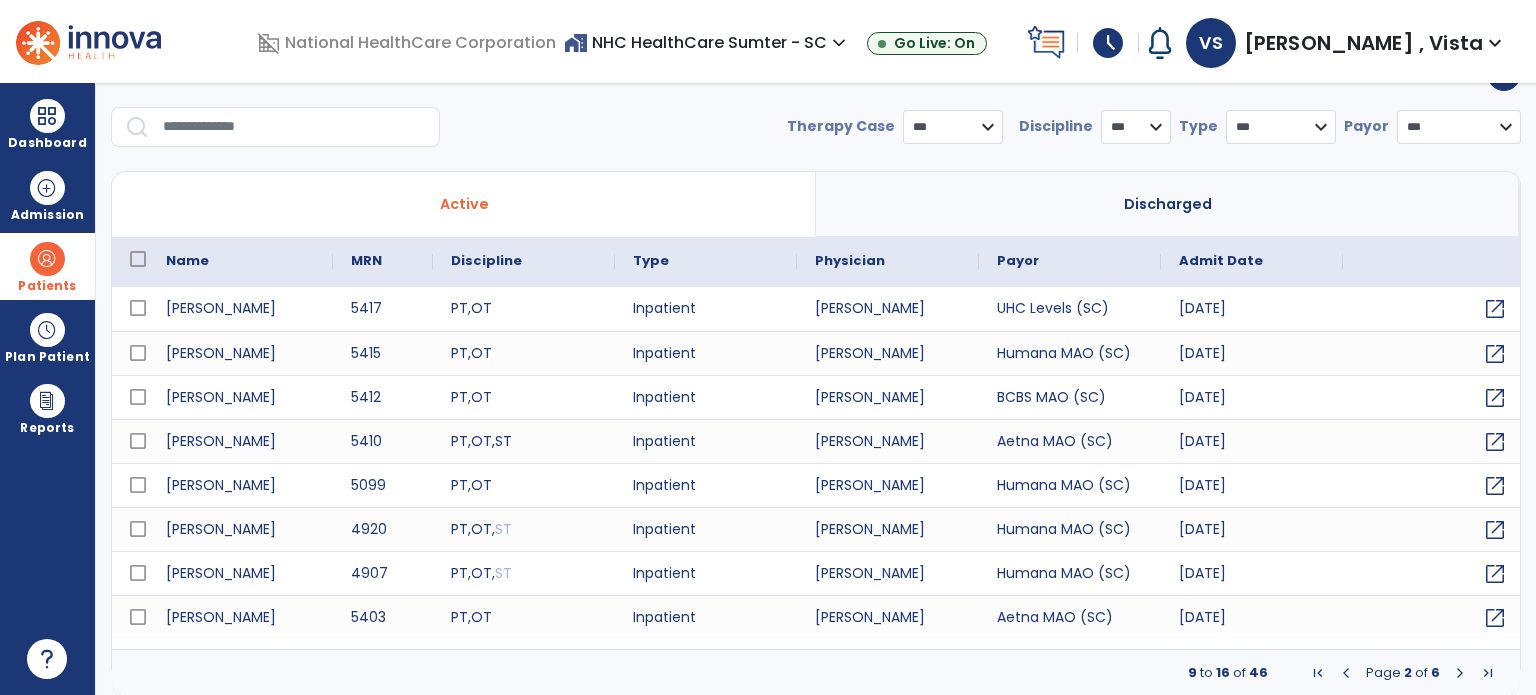click at bounding box center [1460, 673] 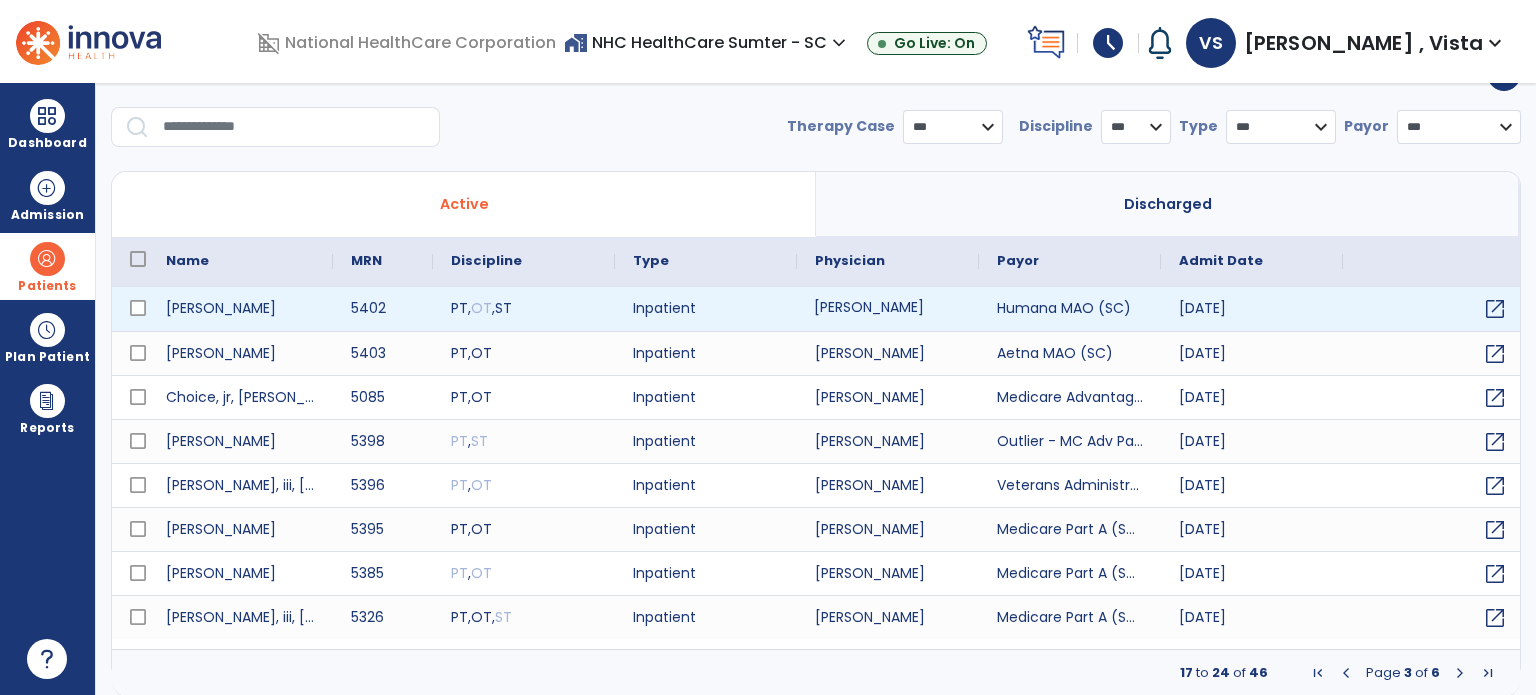 click on "[PERSON_NAME]" at bounding box center [888, 309] 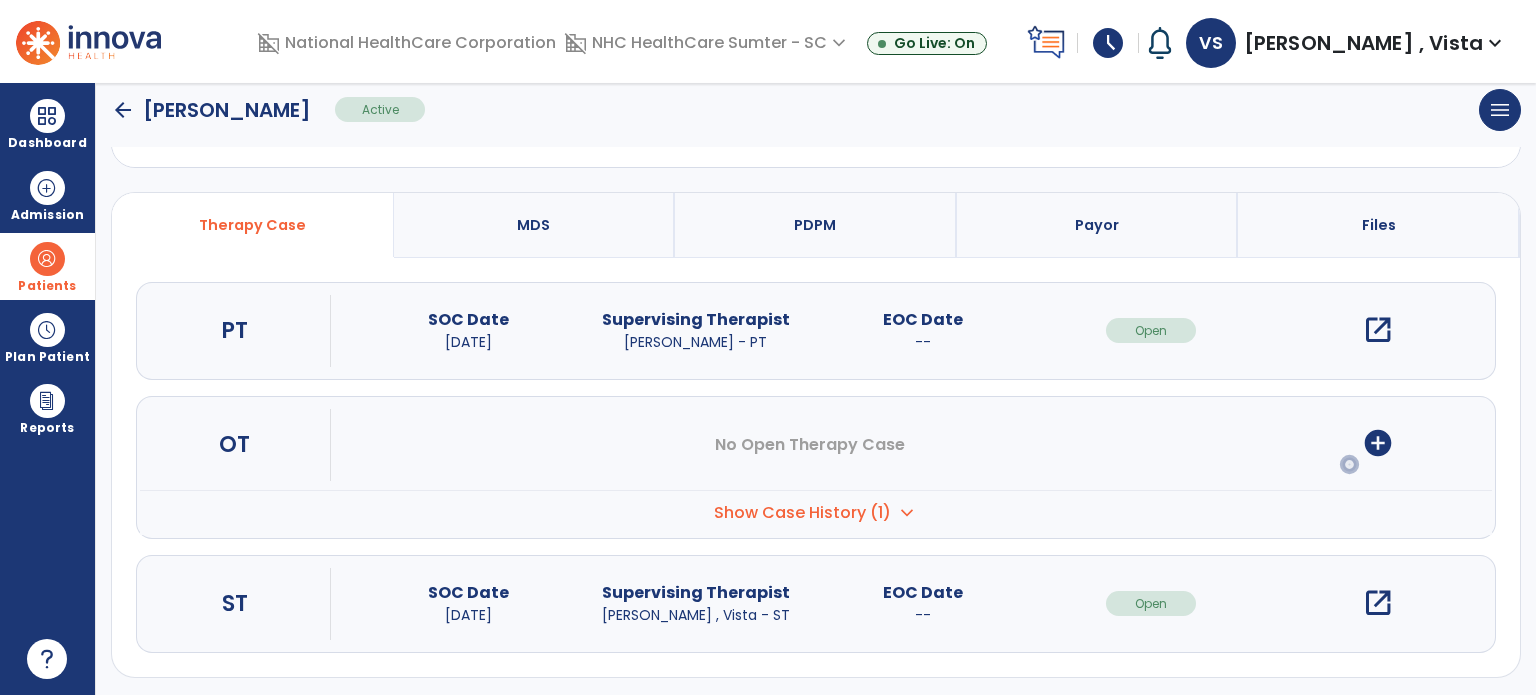 scroll, scrollTop: 107, scrollLeft: 0, axis: vertical 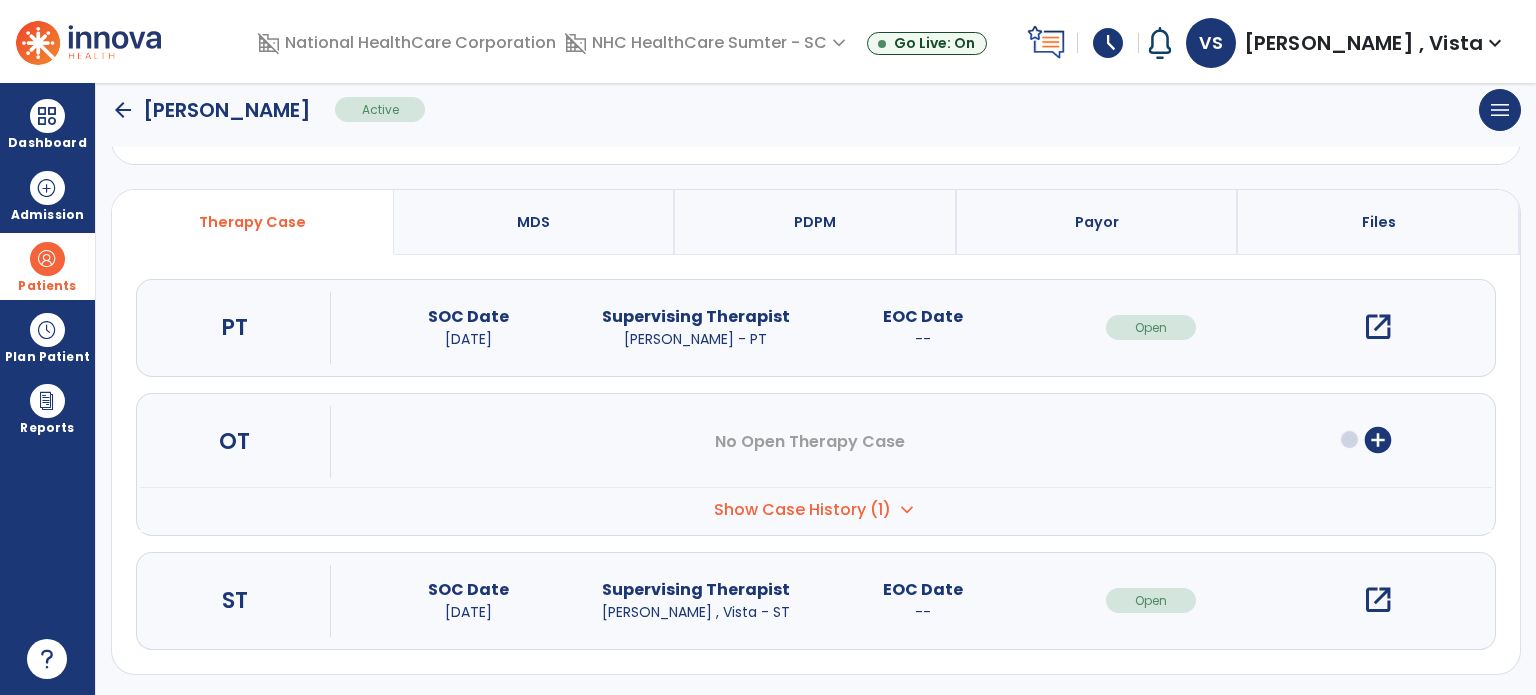 click on "open_in_new" at bounding box center (1378, 600) 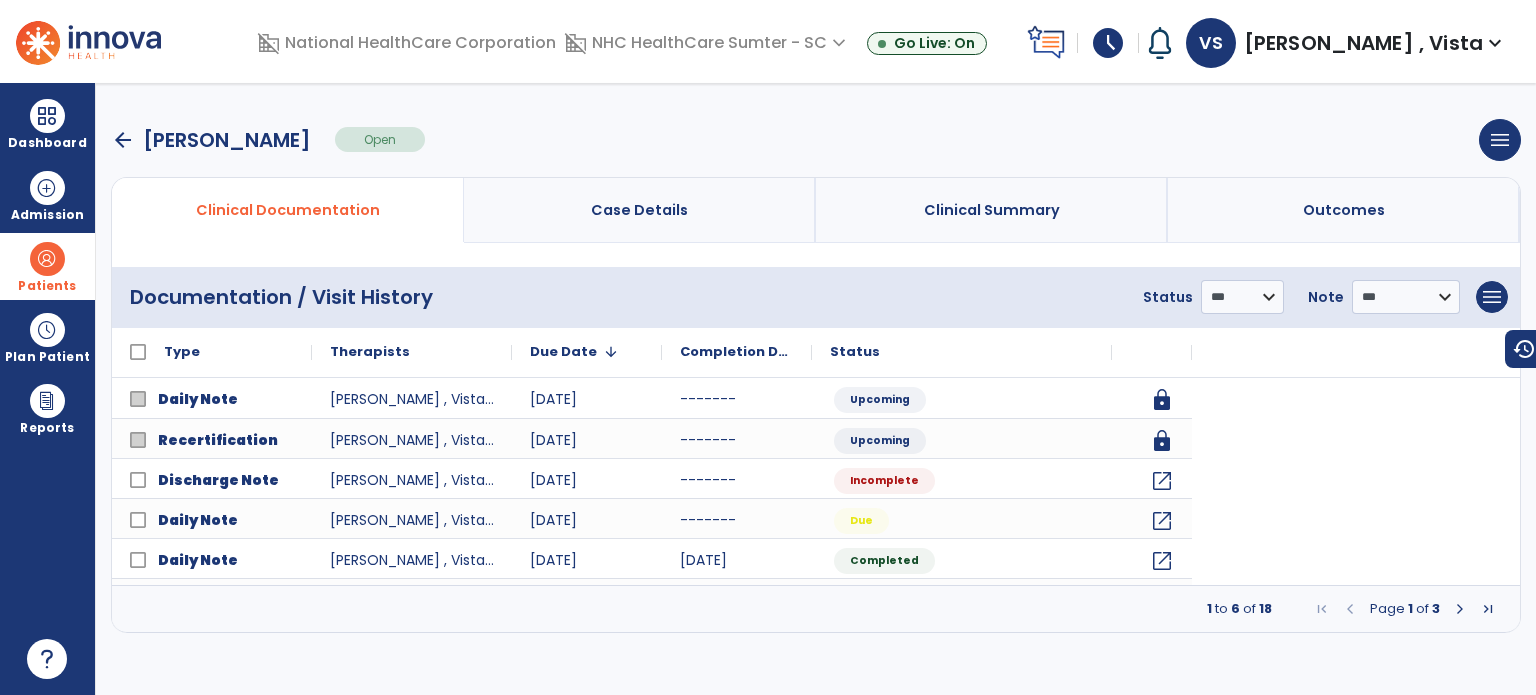 scroll, scrollTop: 0, scrollLeft: 0, axis: both 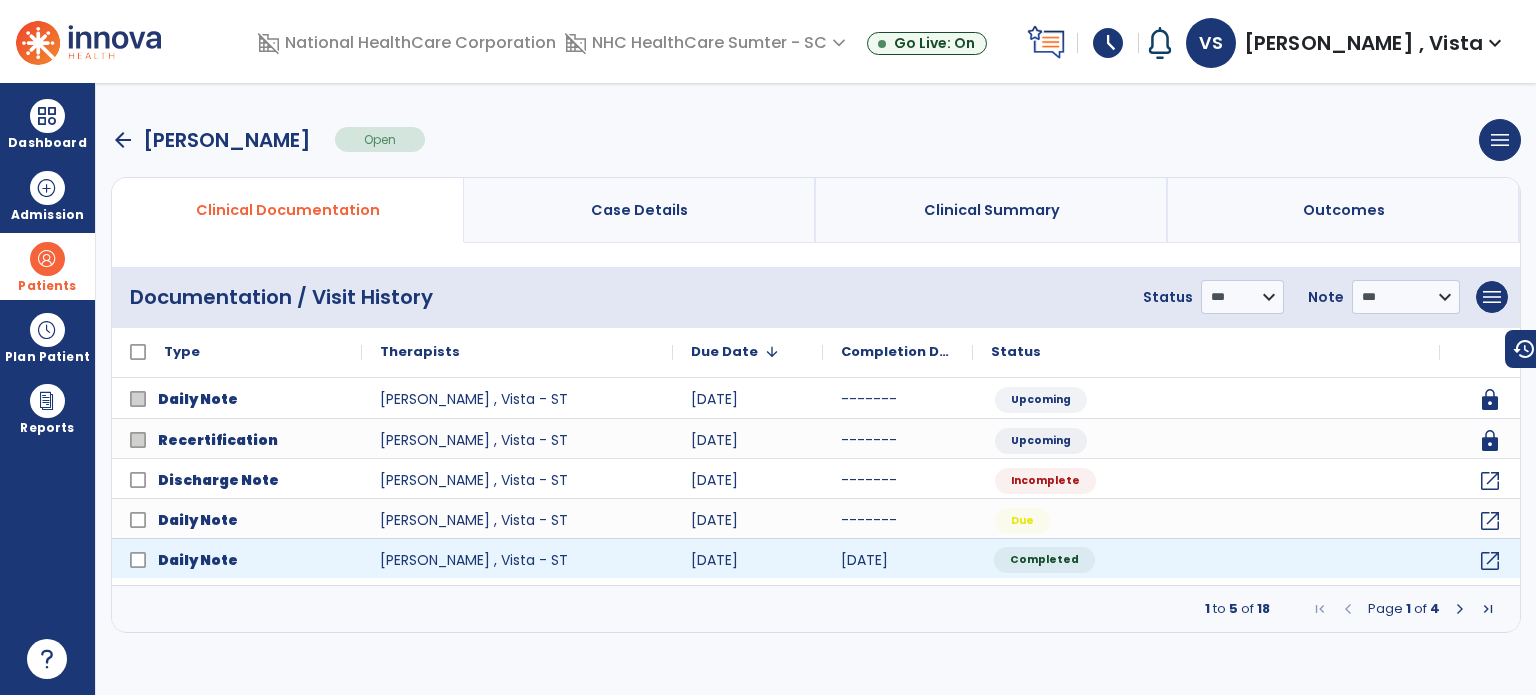 click on "Completed" 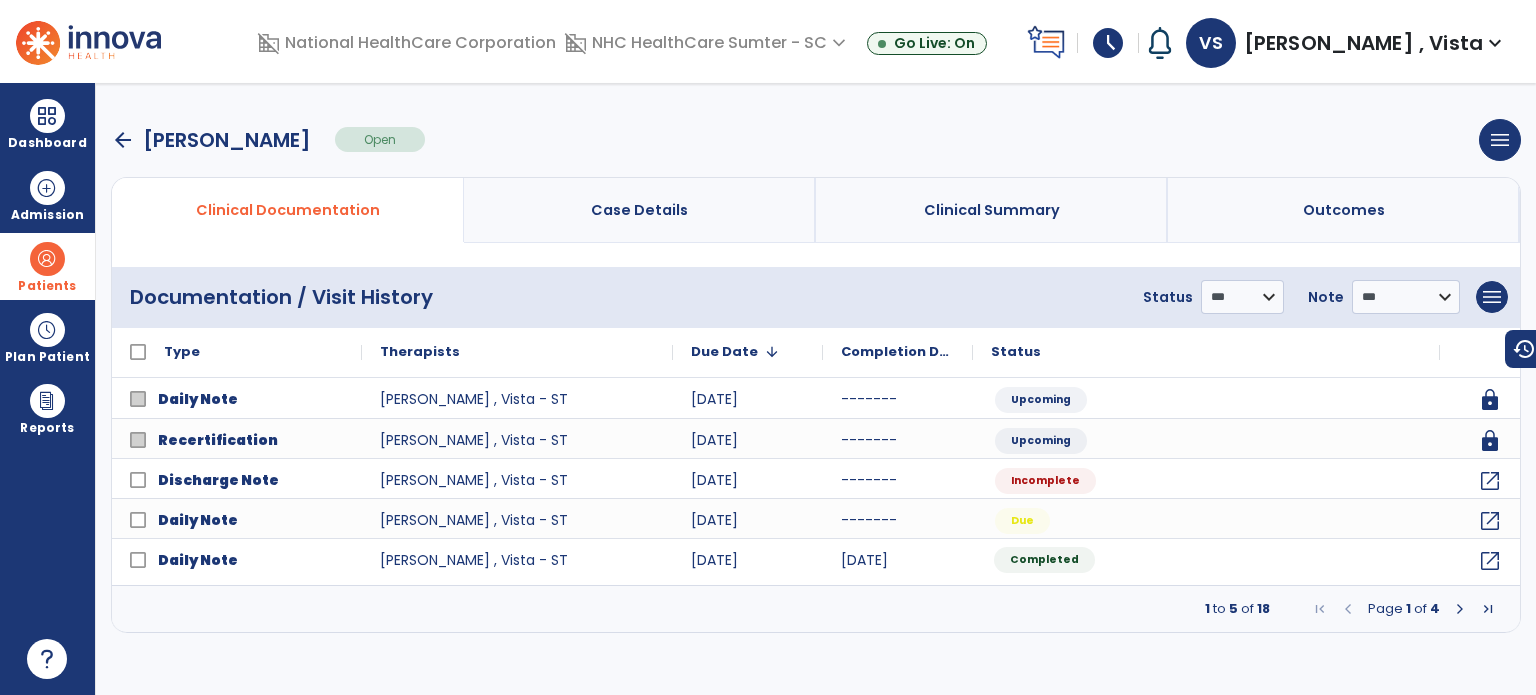 click at bounding box center (1460, 609) 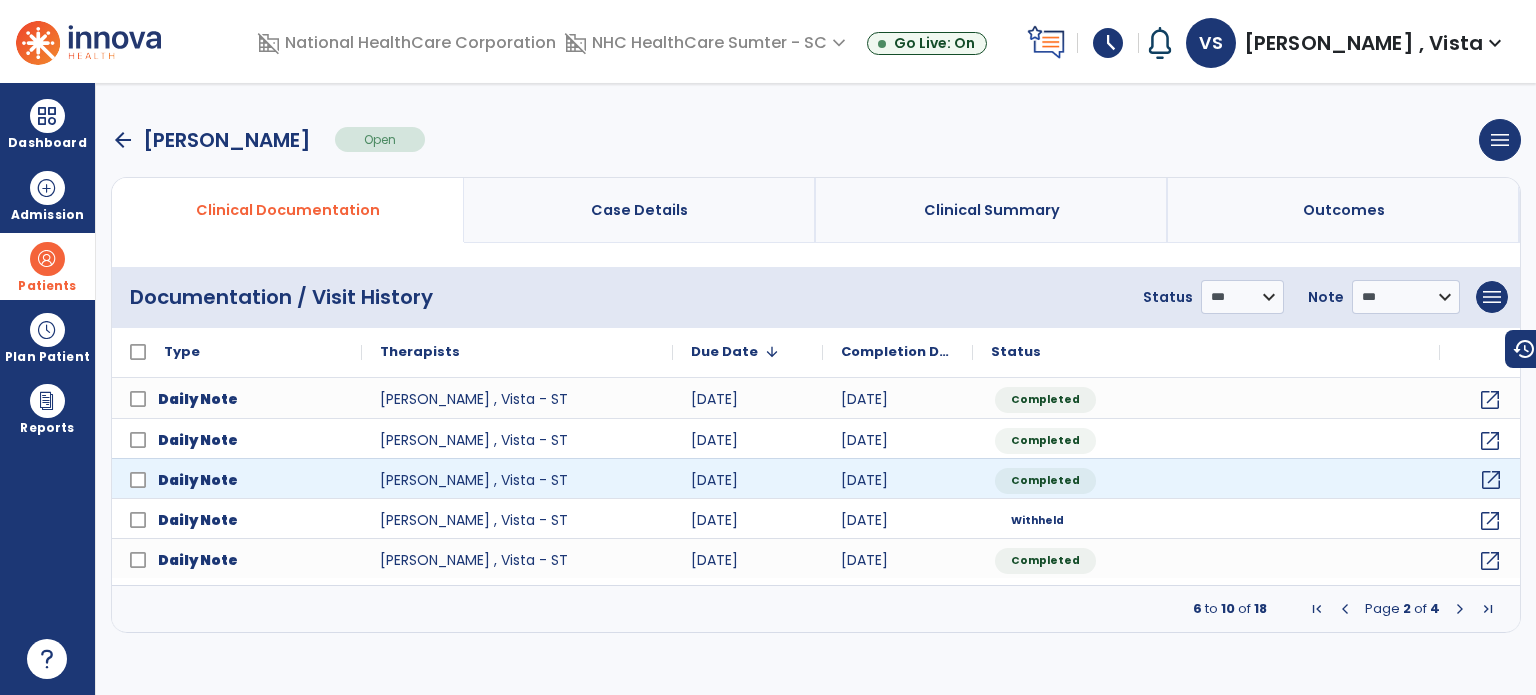 click on "open_in_new" 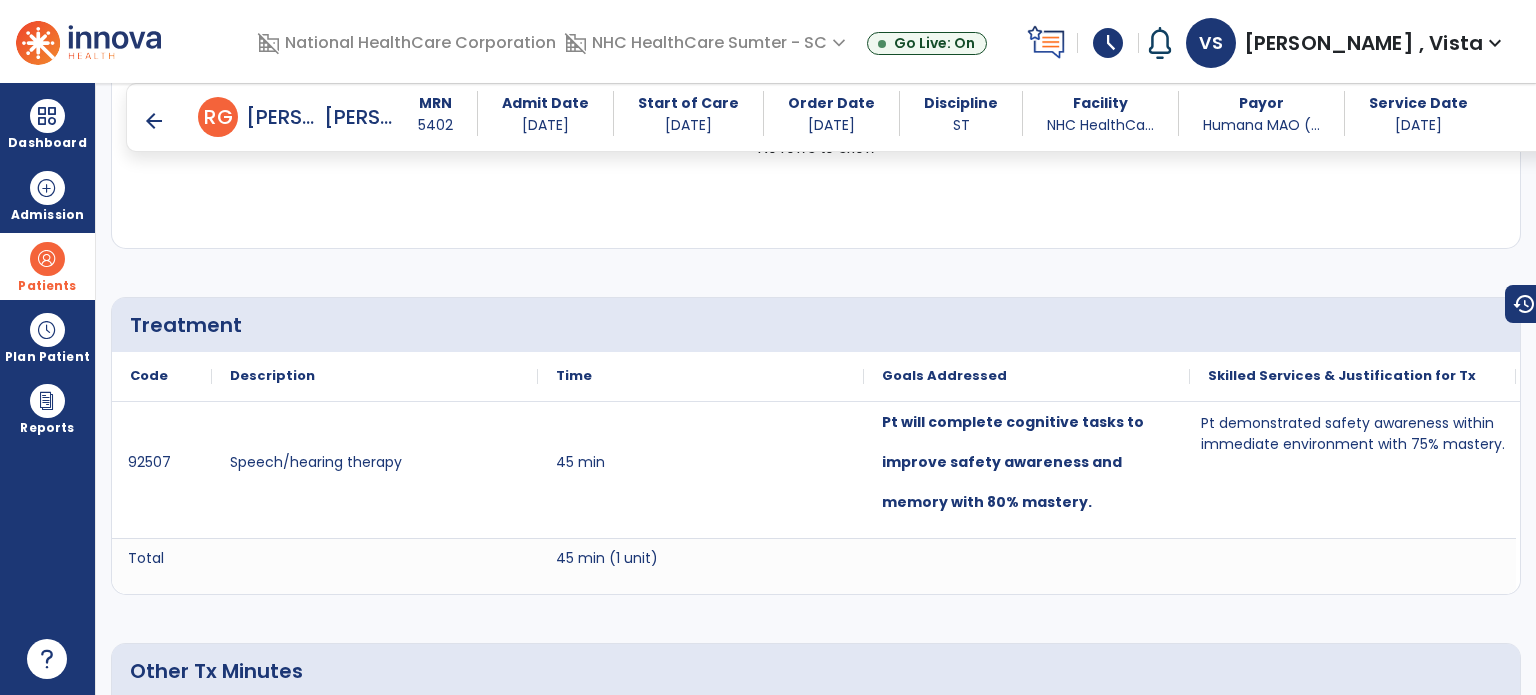 scroll, scrollTop: 1000, scrollLeft: 0, axis: vertical 